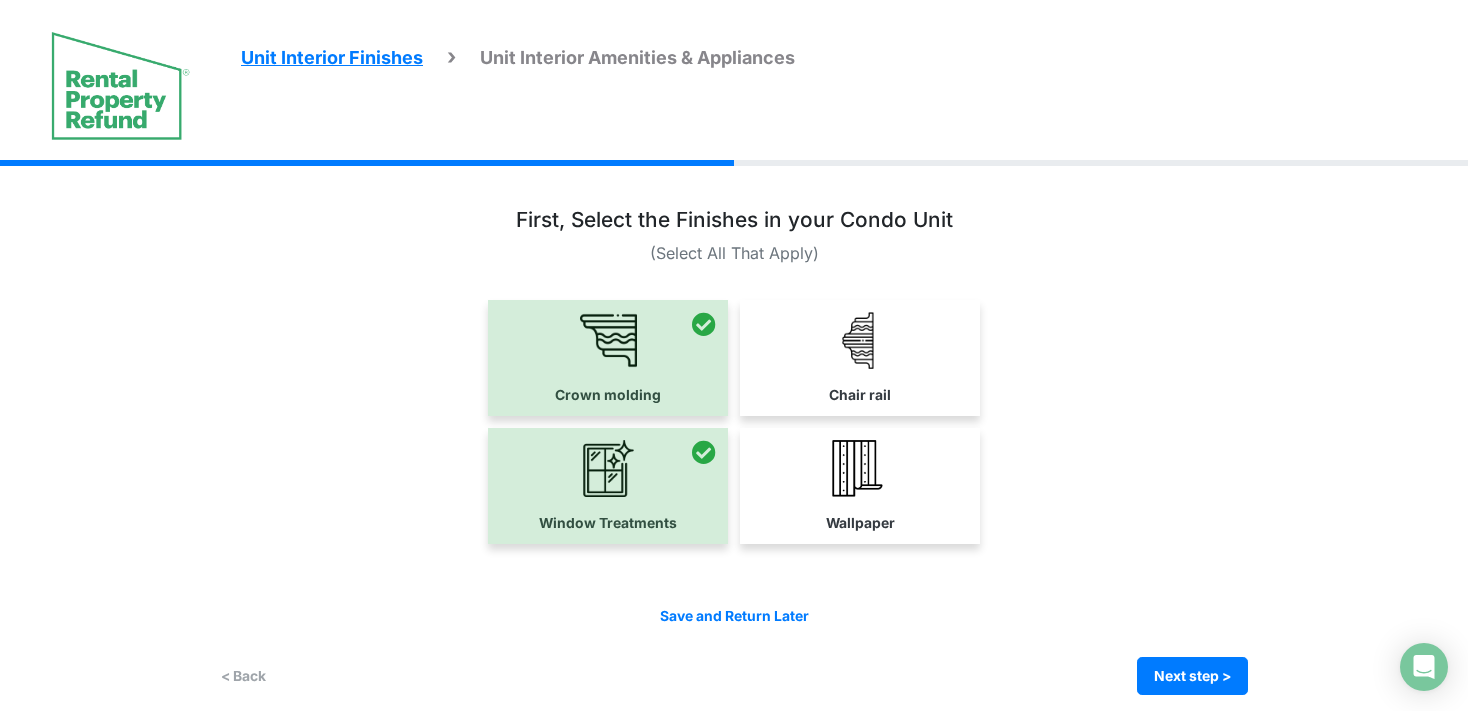 scroll, scrollTop: 0, scrollLeft: 0, axis: both 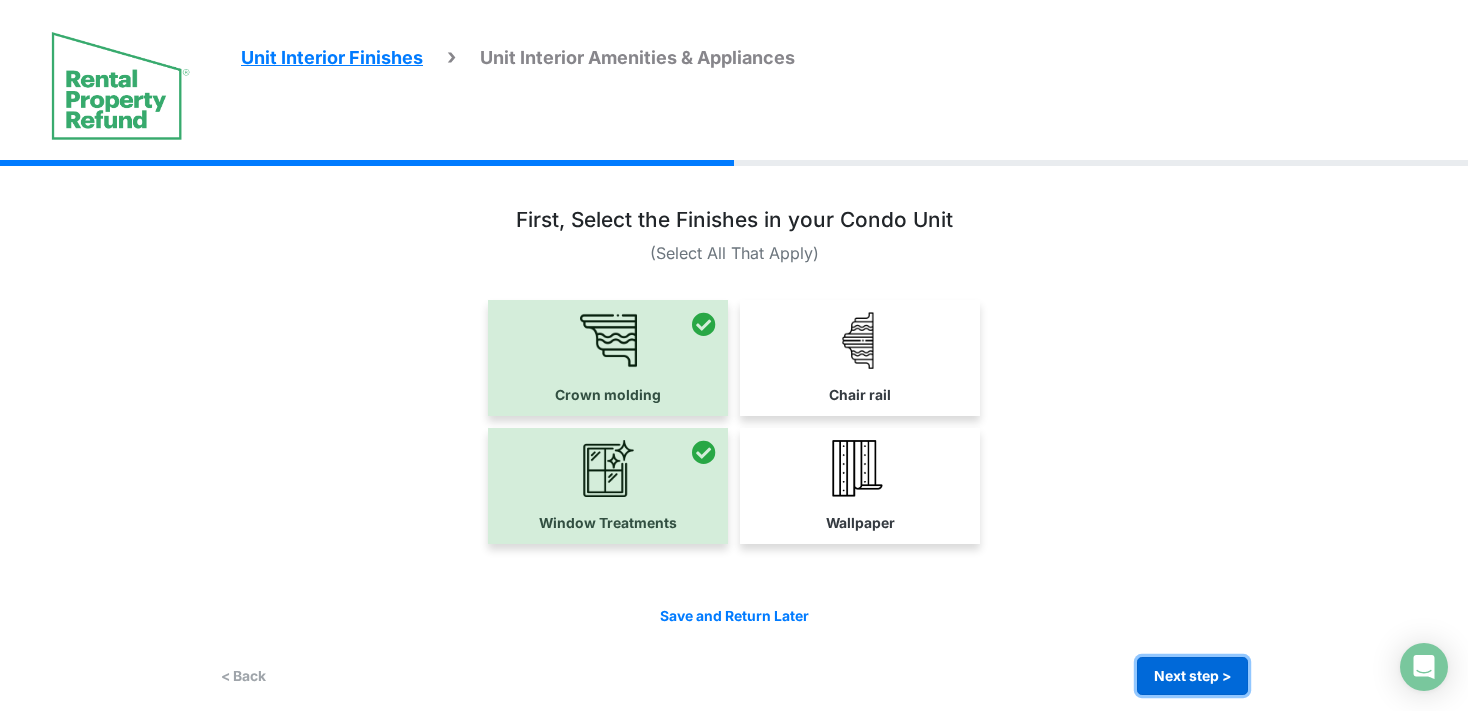click on "Next step >" at bounding box center [1192, 676] 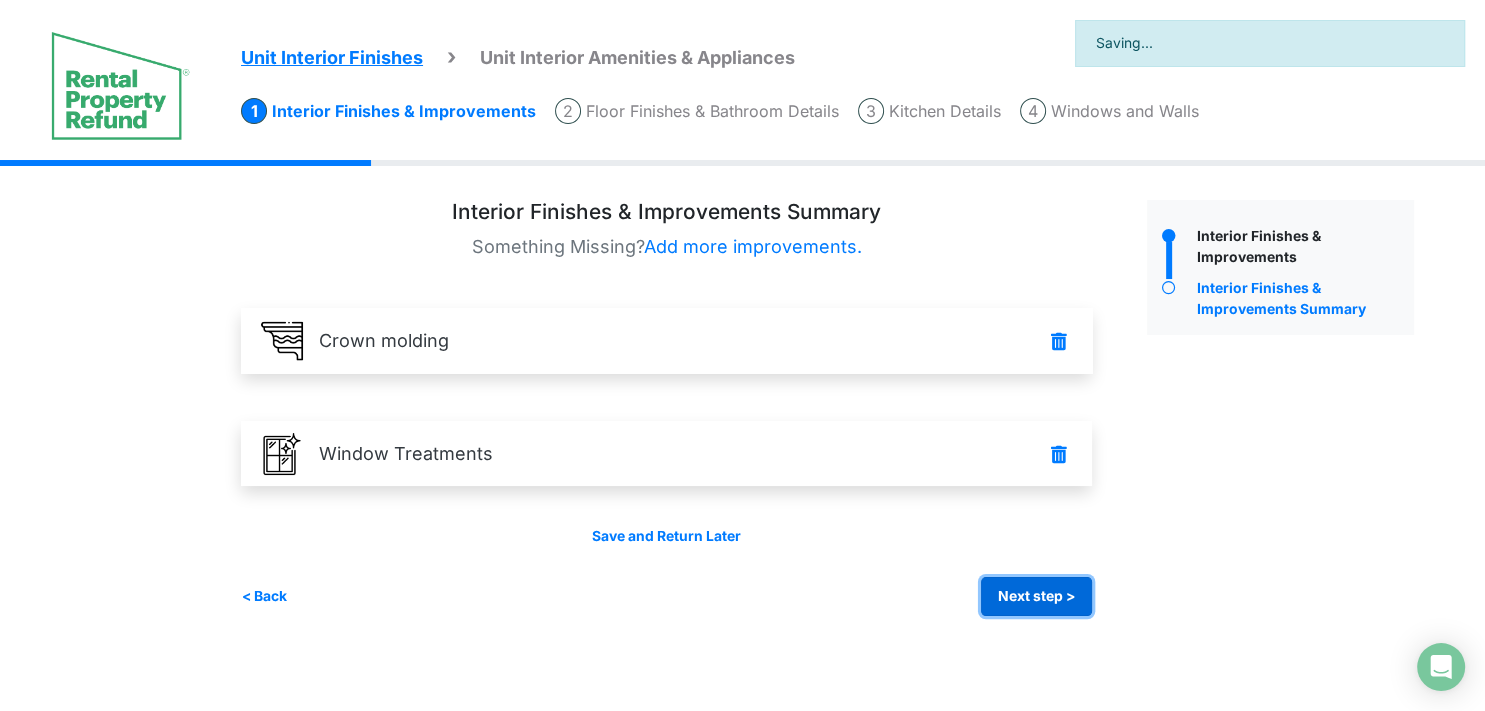 click on "Next step >" at bounding box center (1036, 596) 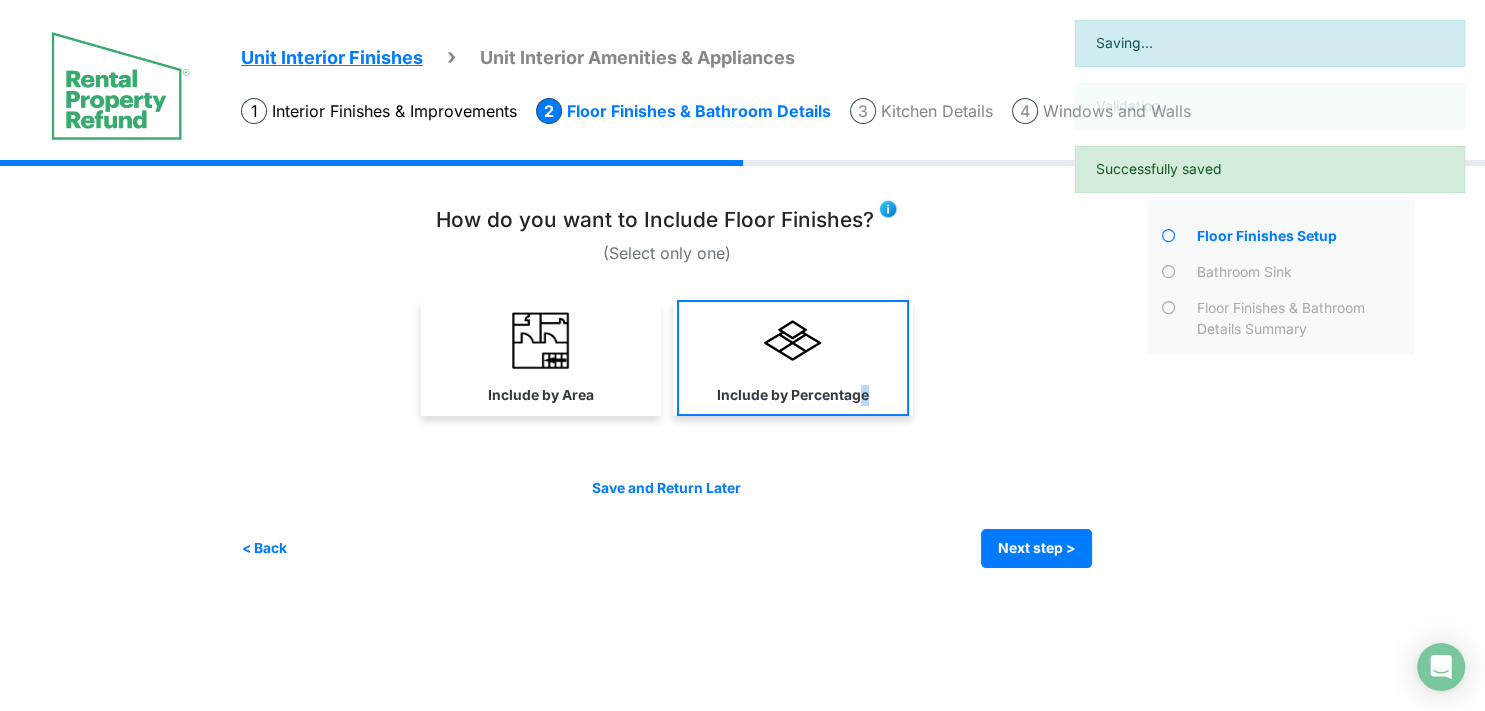 click on "Include by Percentage" at bounding box center [793, 358] 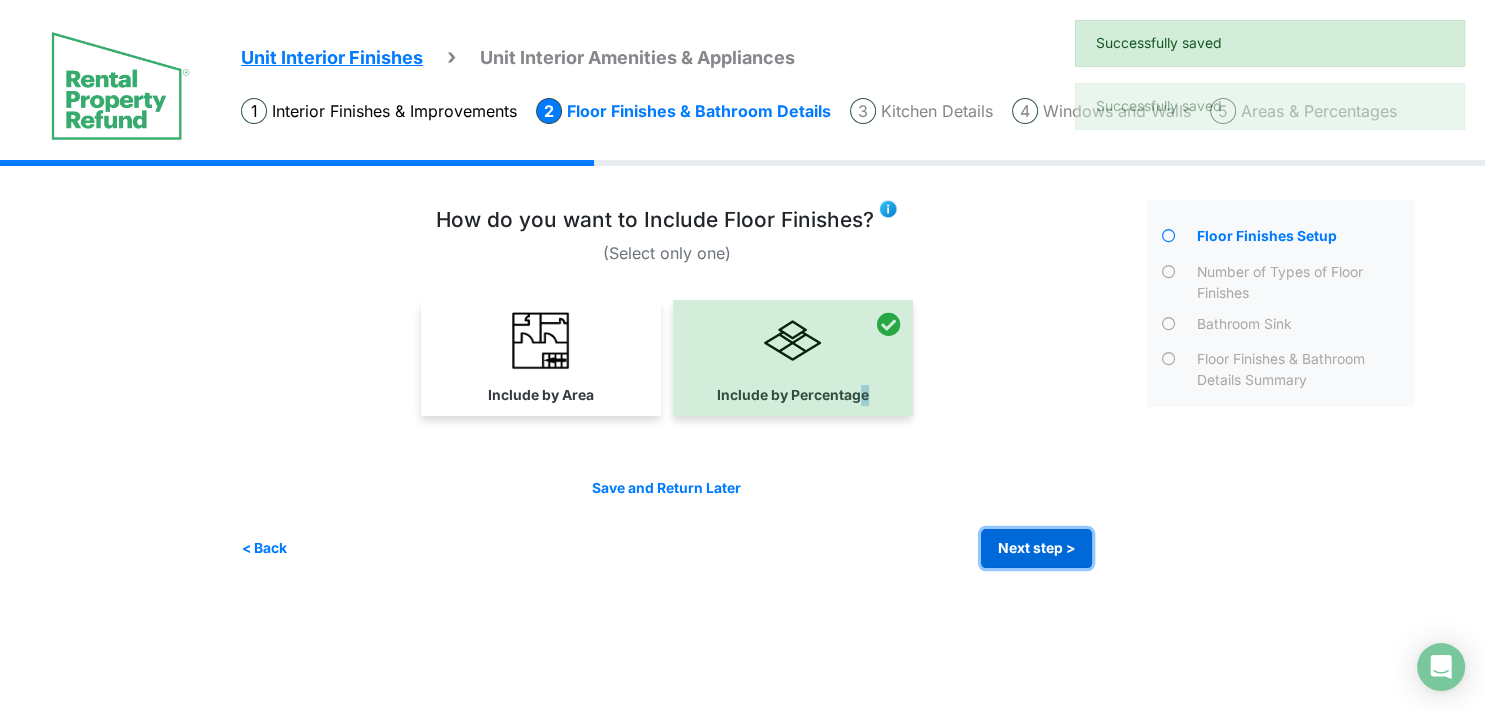 click on "Next step >" at bounding box center (1036, 548) 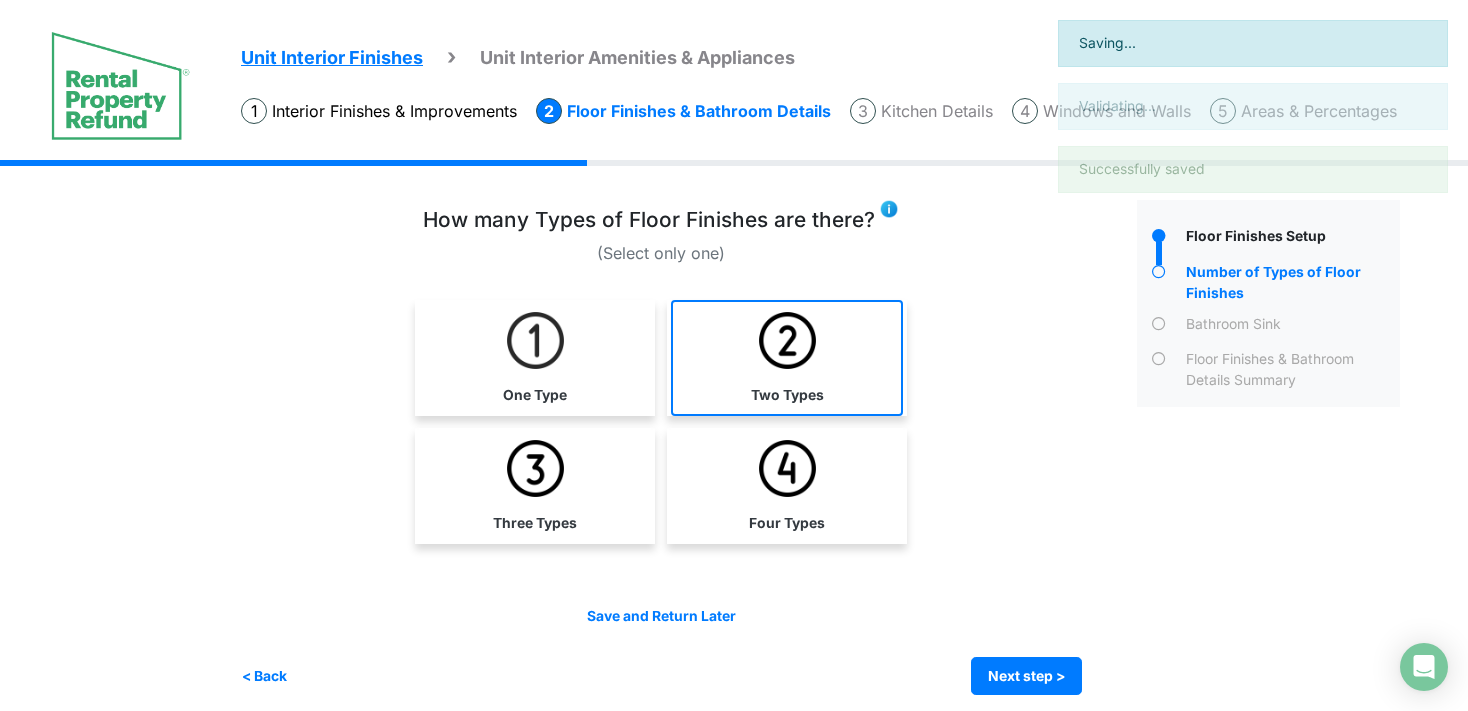 click at bounding box center (787, 340) 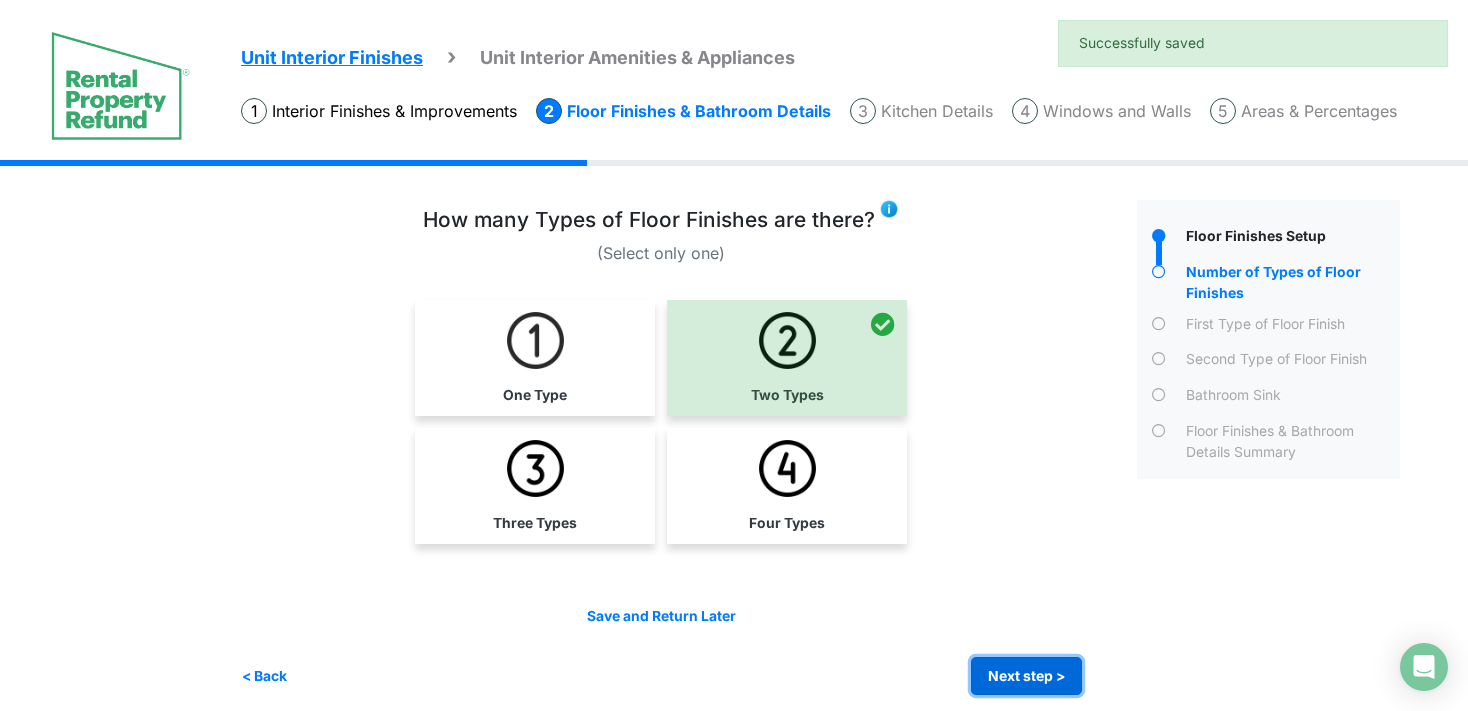 click on "Next step >" at bounding box center (1026, 676) 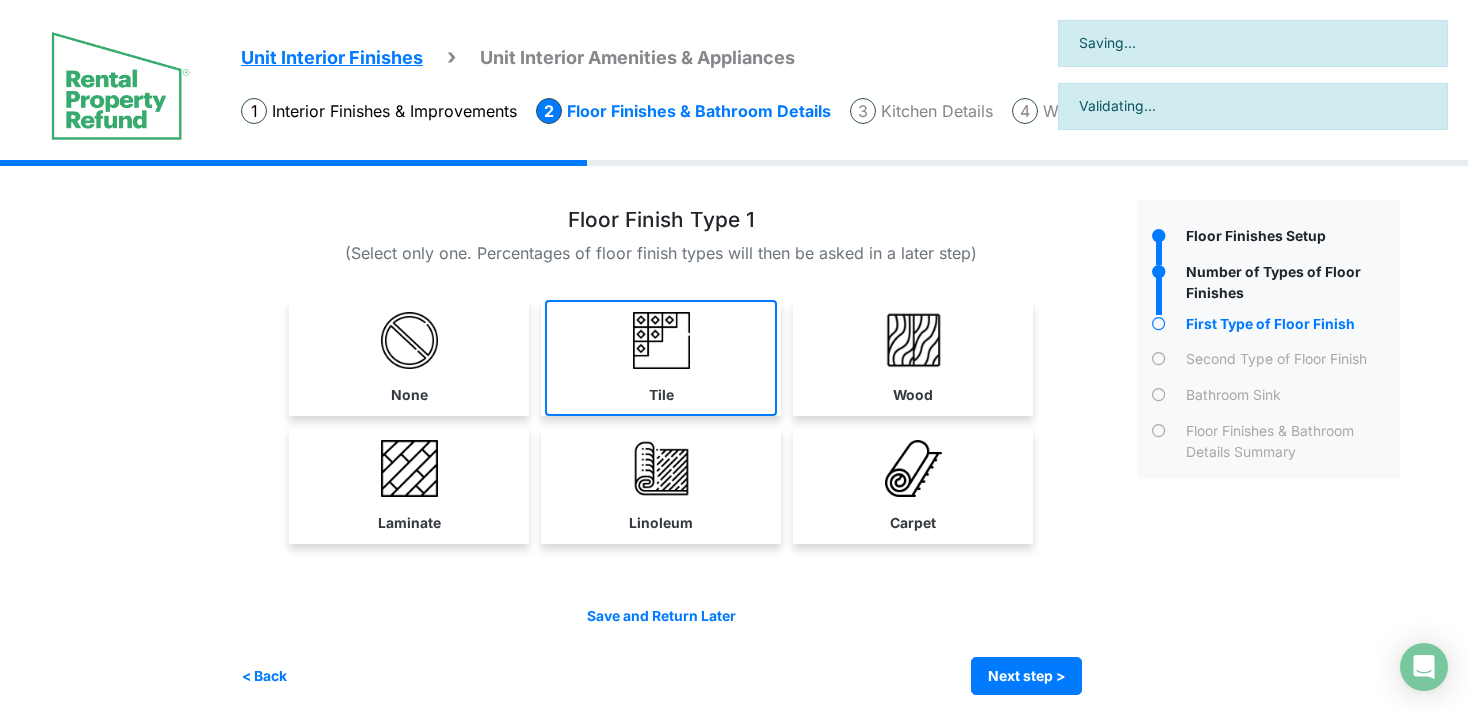 click on "Tile" at bounding box center (661, 358) 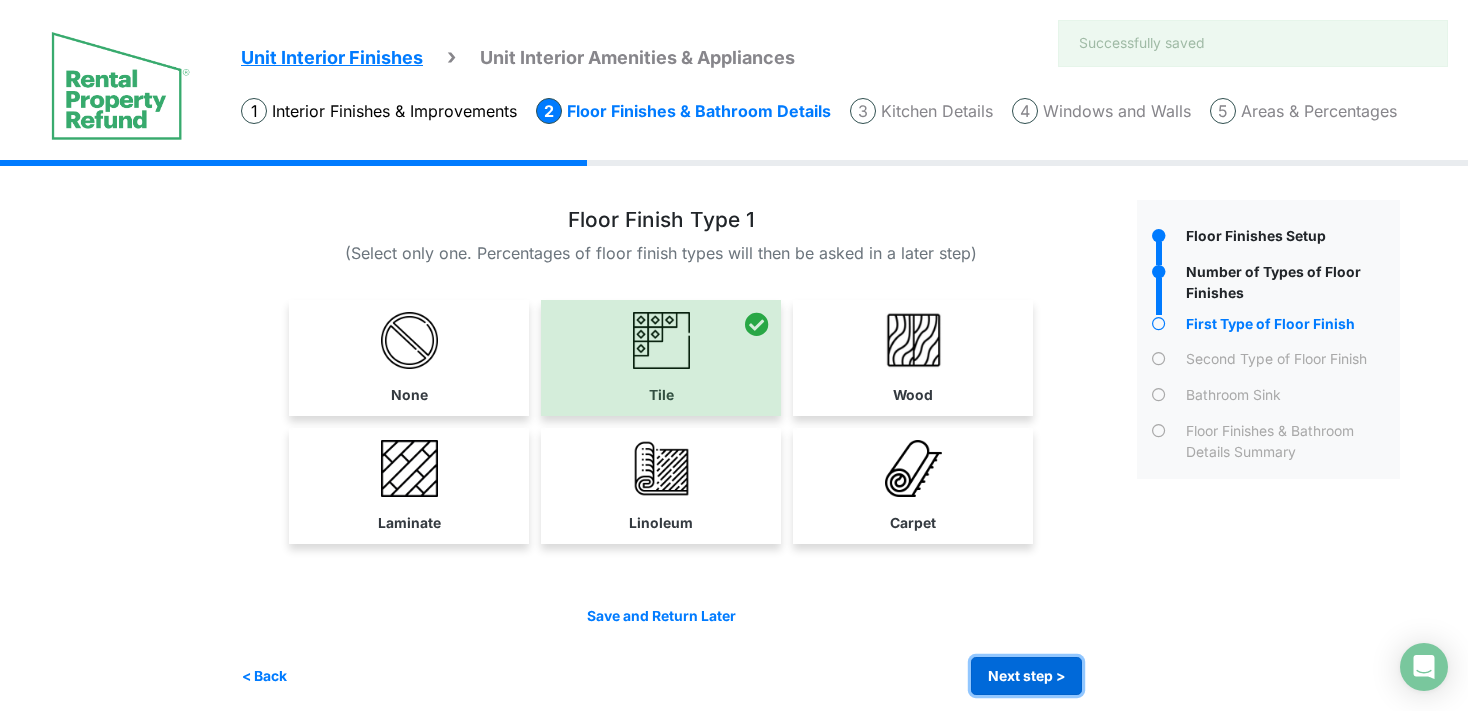 click on "Next step >" at bounding box center (1026, 676) 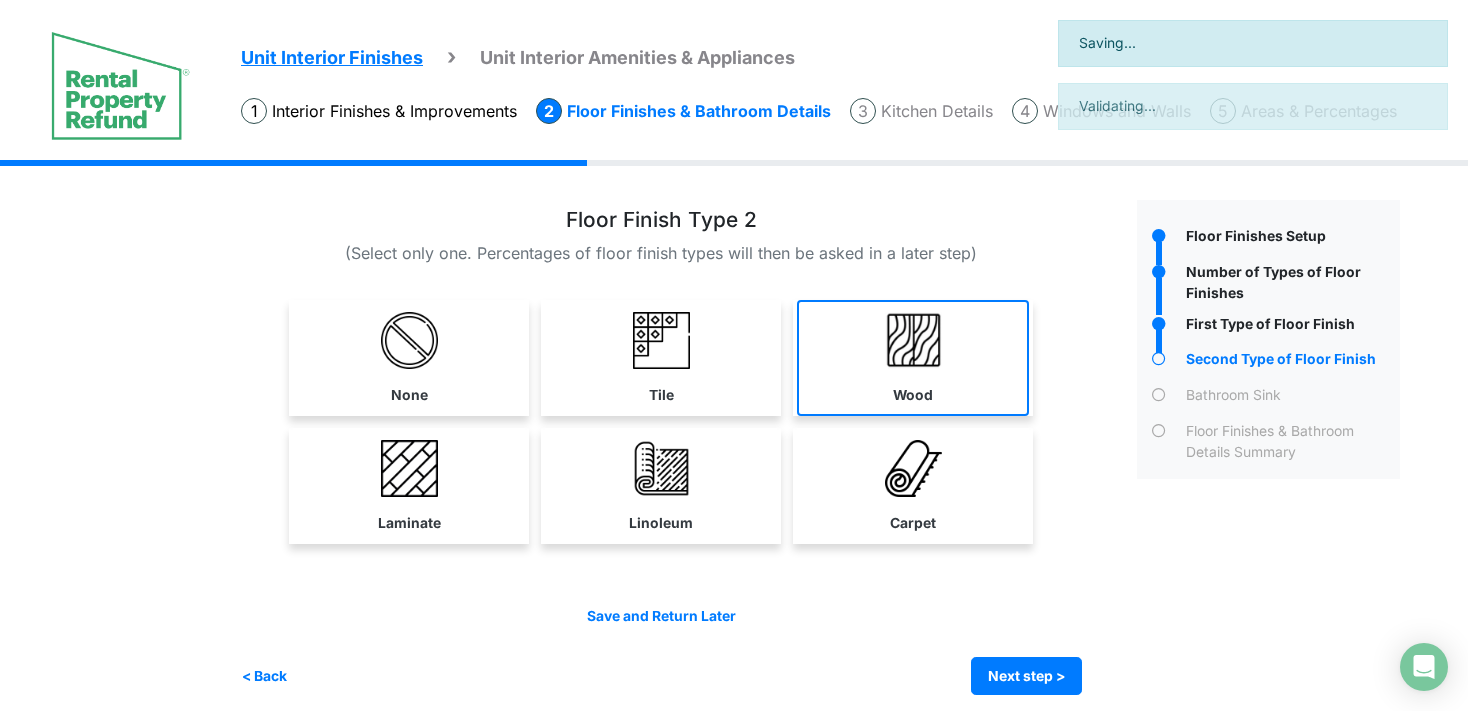 click on "Wood" at bounding box center [913, 358] 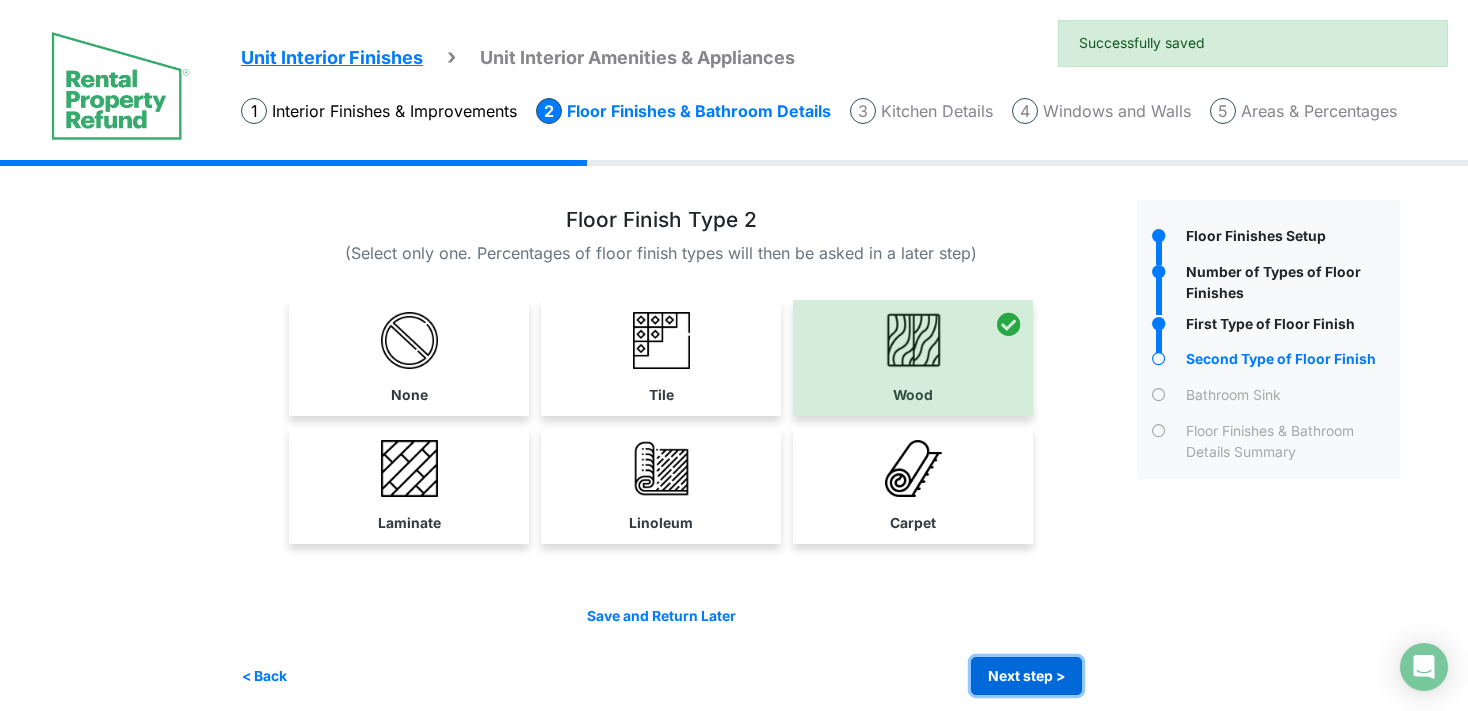 click on "Next step >" at bounding box center (1026, 676) 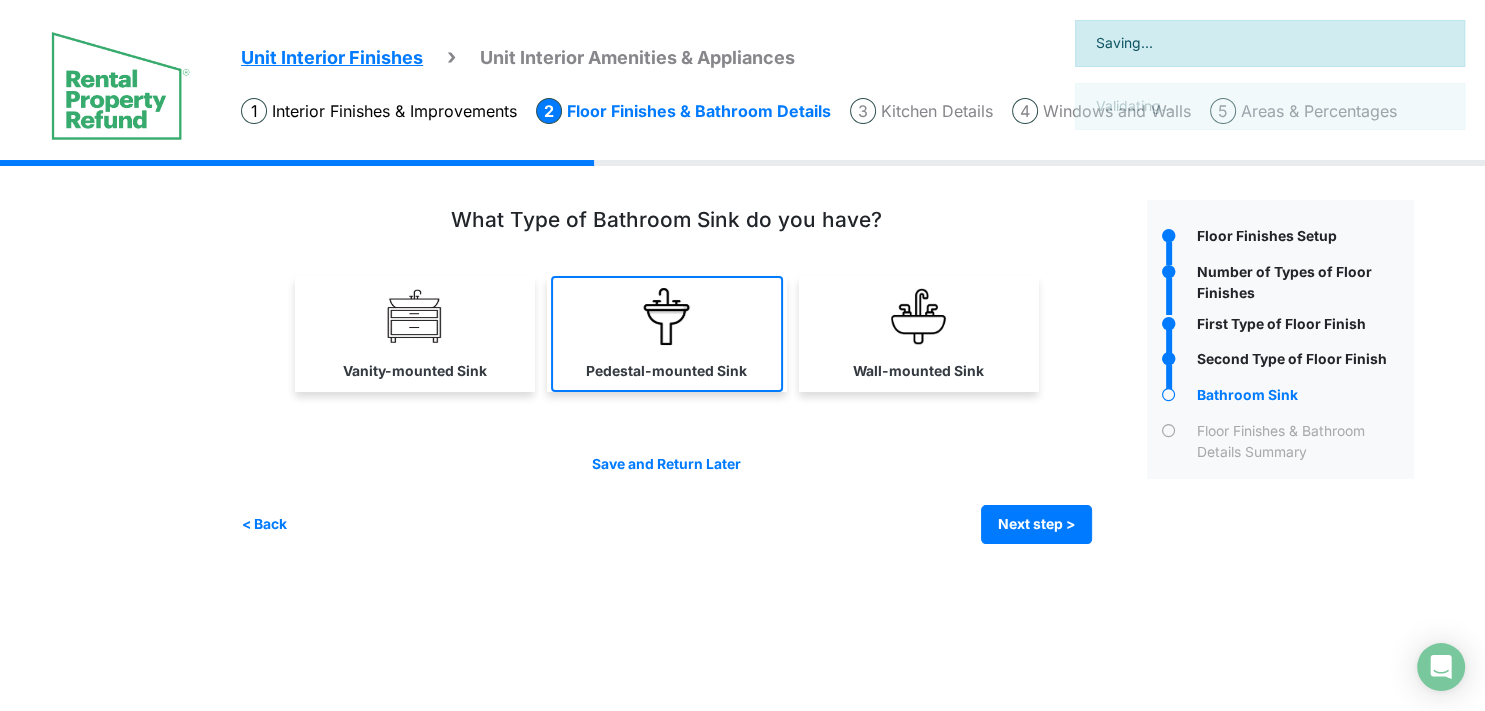click on "Pedestal-mounted Sink" at bounding box center (666, 371) 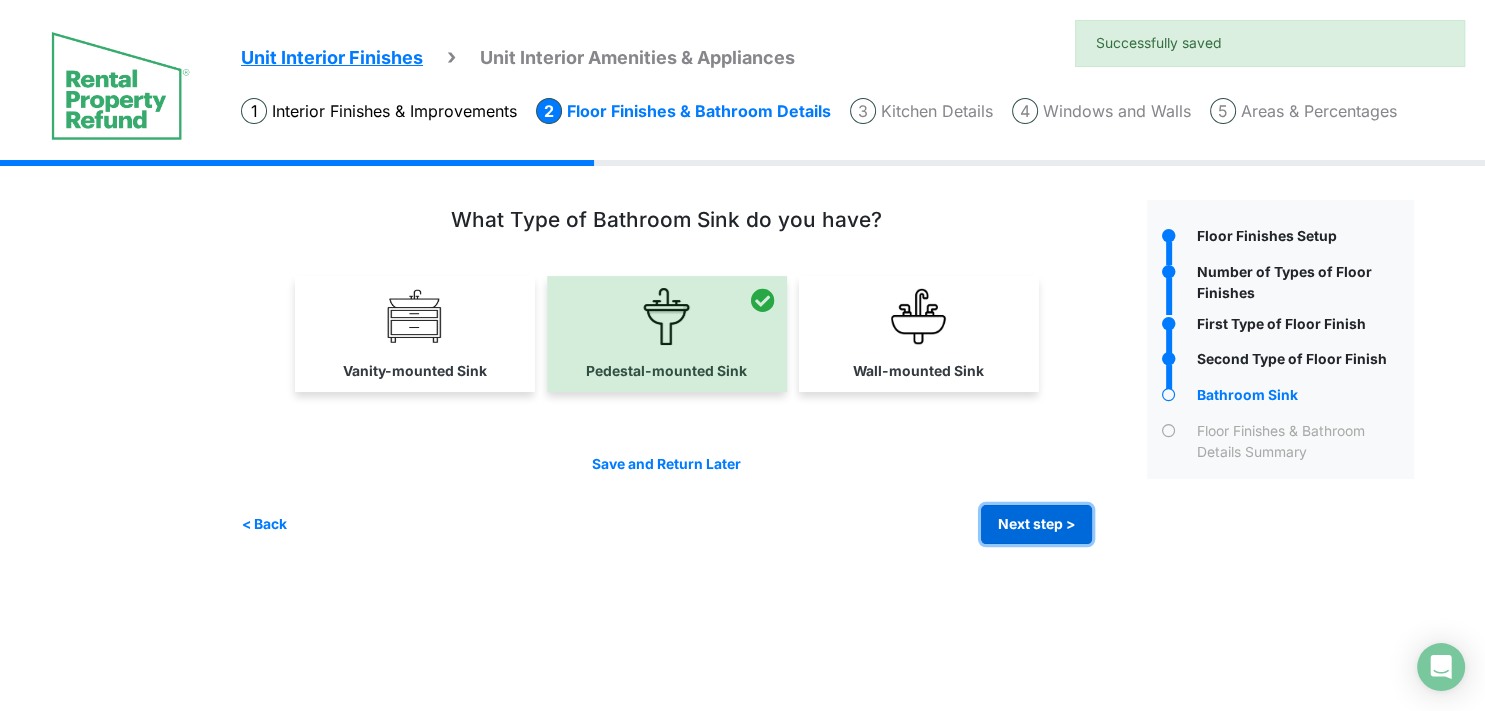 click on "Next step >" at bounding box center [1036, 524] 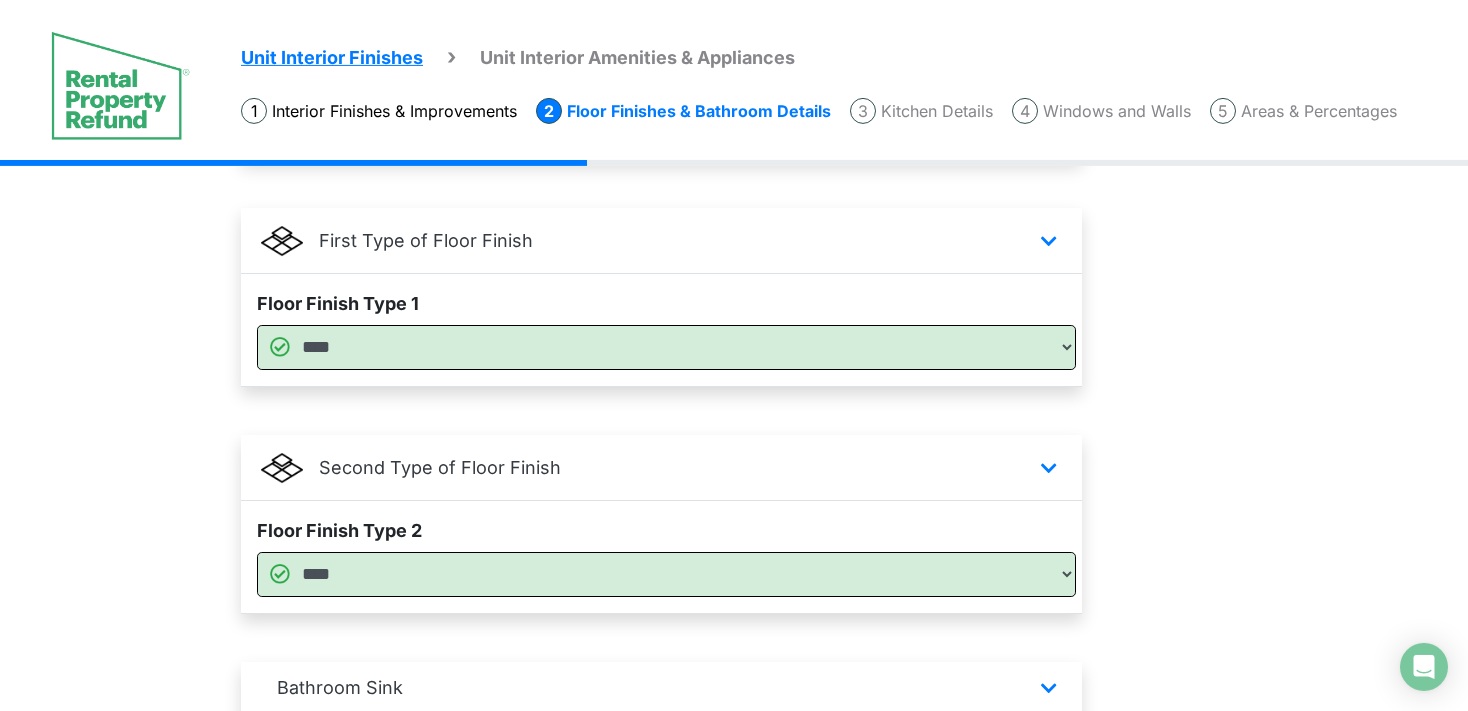 scroll, scrollTop: 827, scrollLeft: 0, axis: vertical 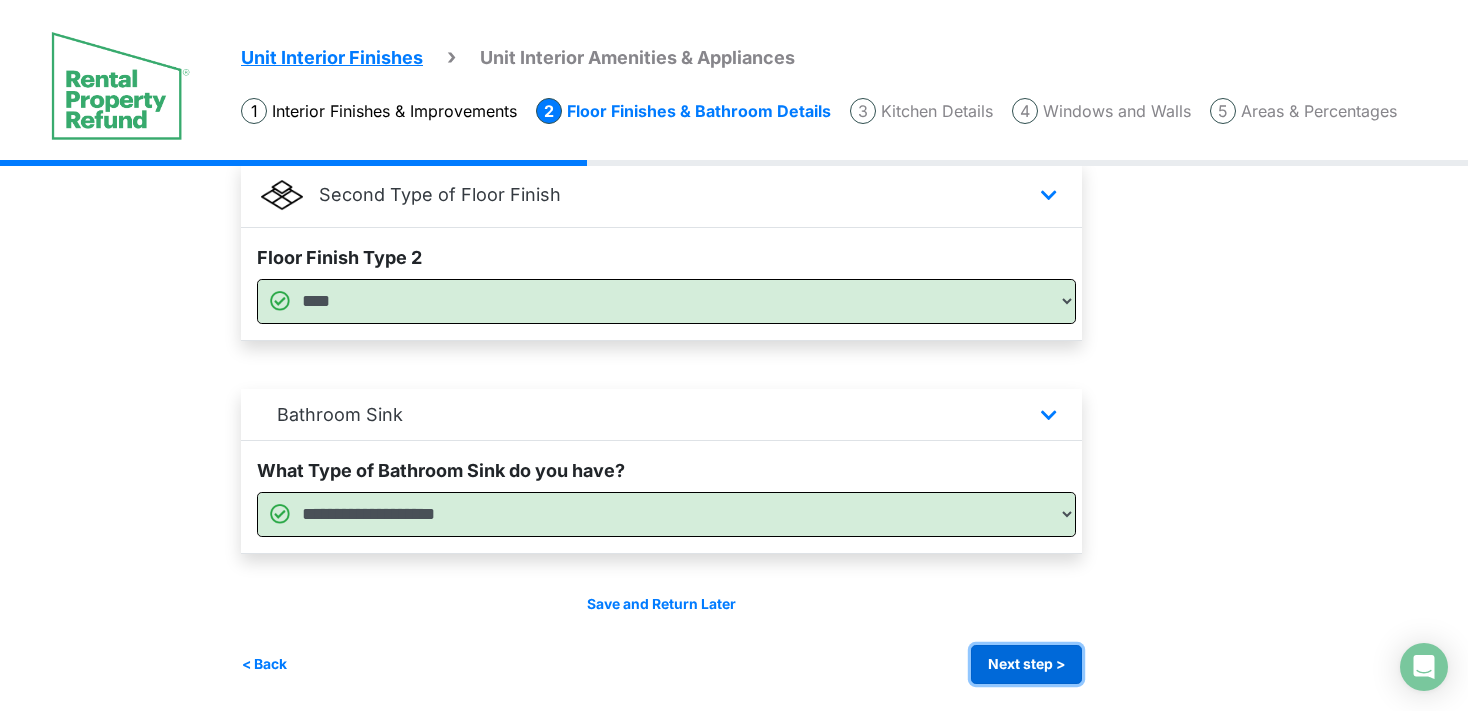 click on "Next step >" at bounding box center [1026, 664] 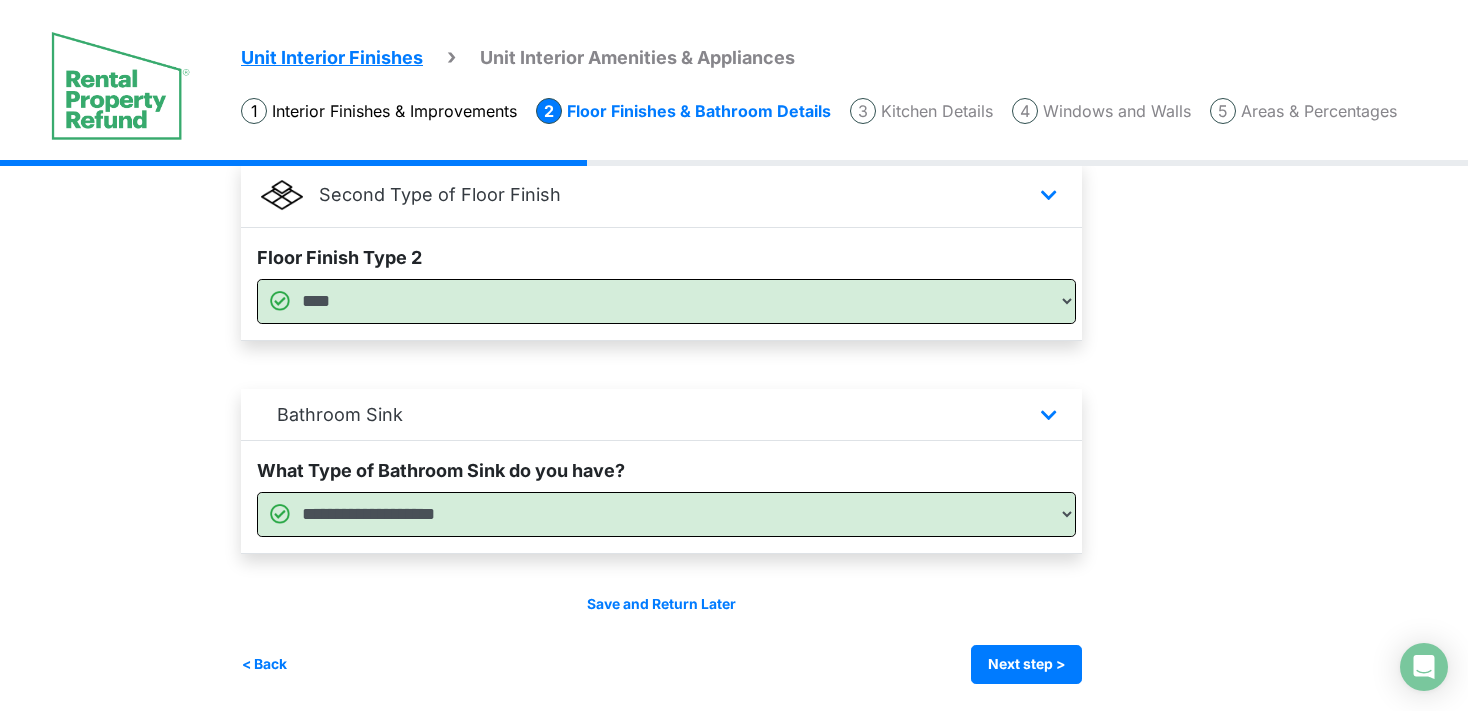 scroll, scrollTop: 0, scrollLeft: 0, axis: both 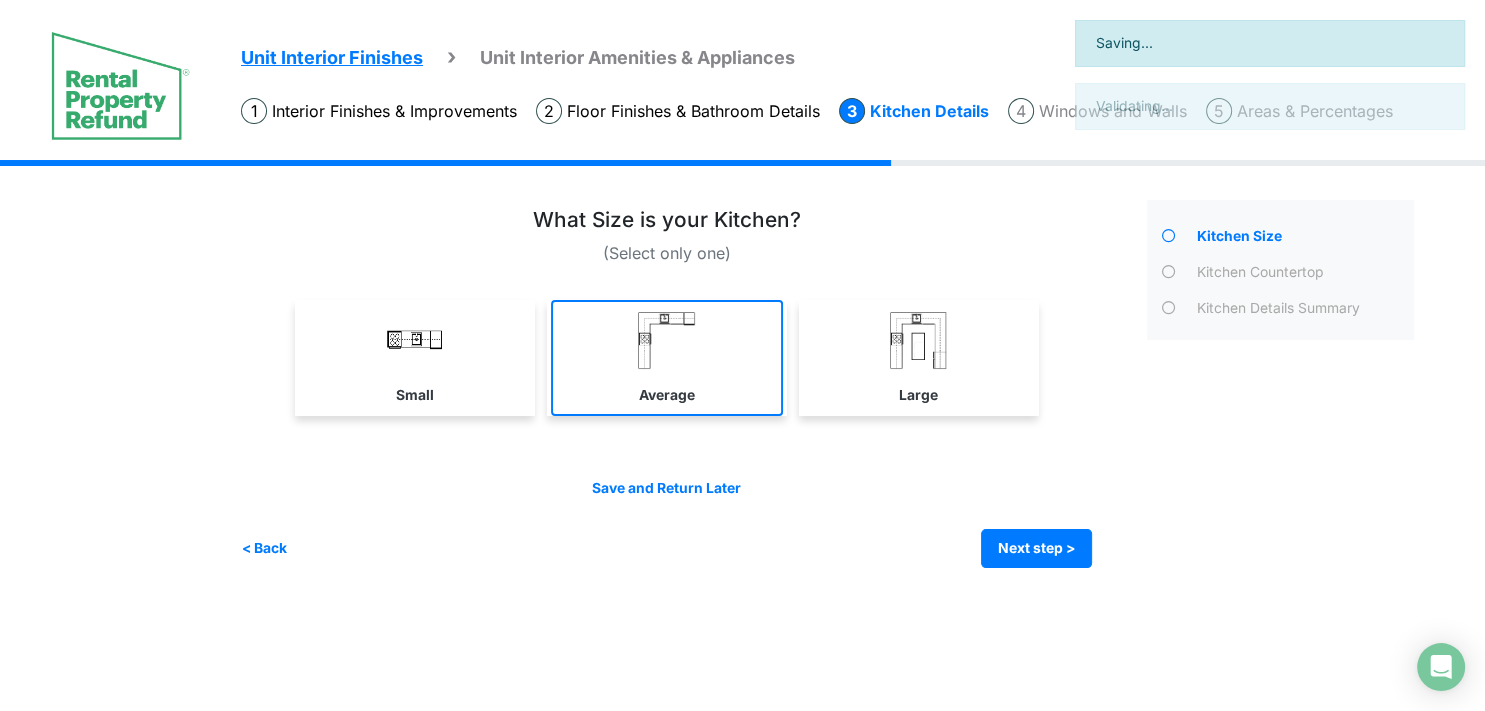 click on "Average" at bounding box center [667, 358] 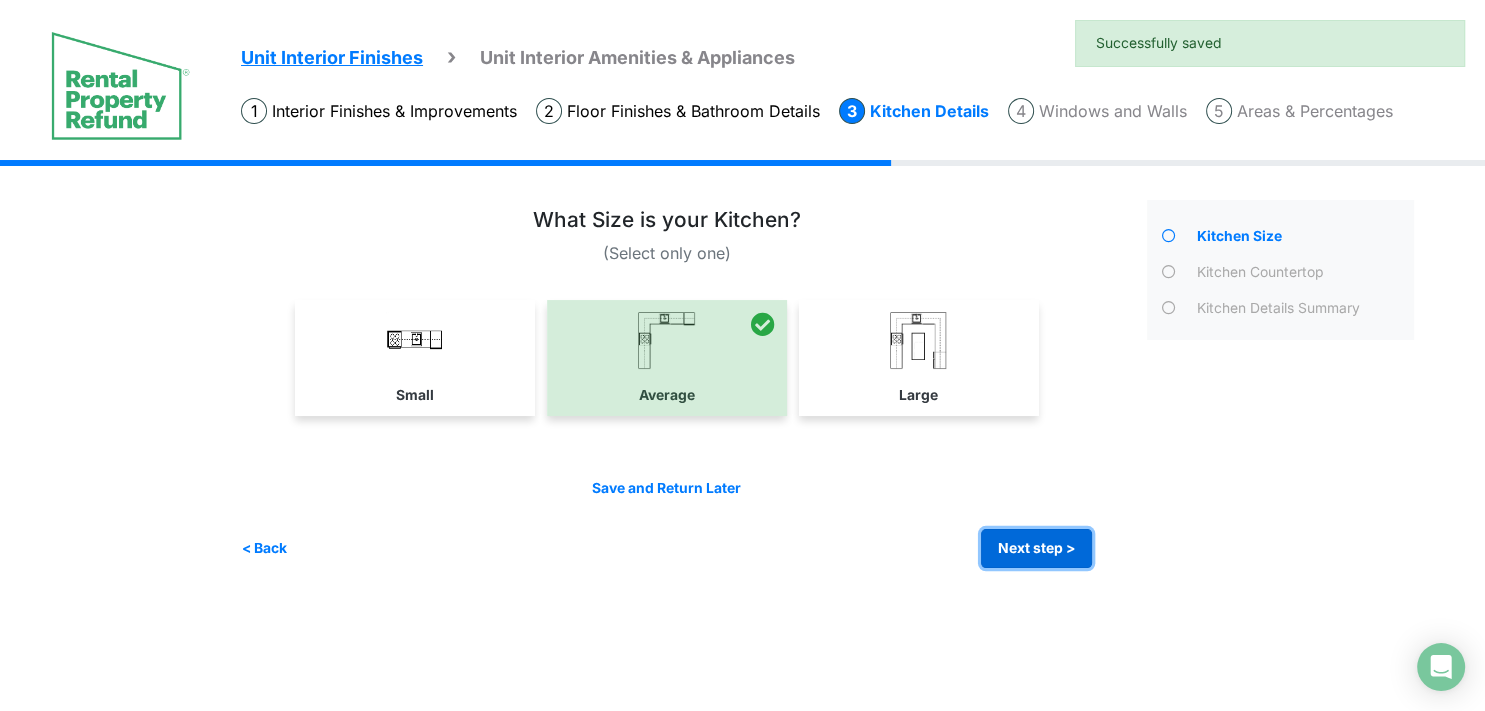 click on "Next step >" at bounding box center [1036, 548] 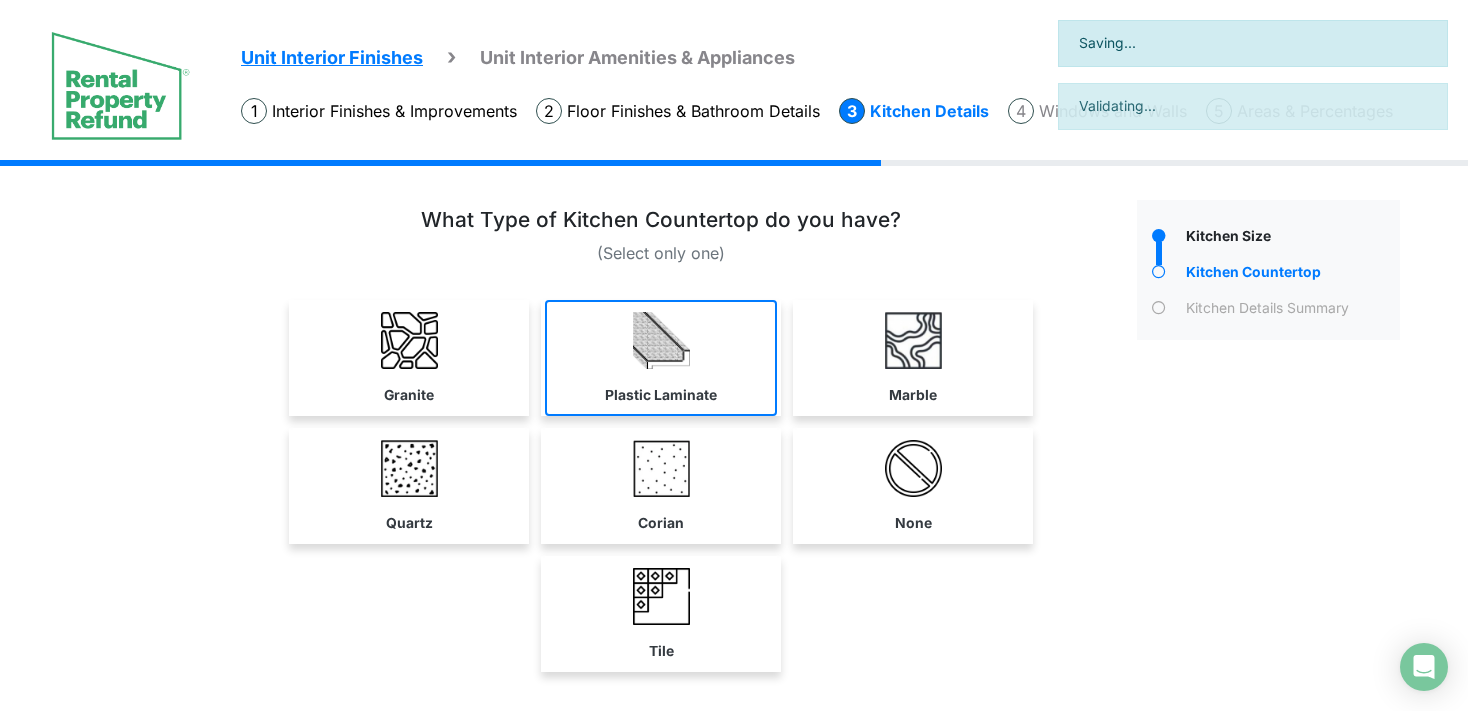 click at bounding box center [661, 340] 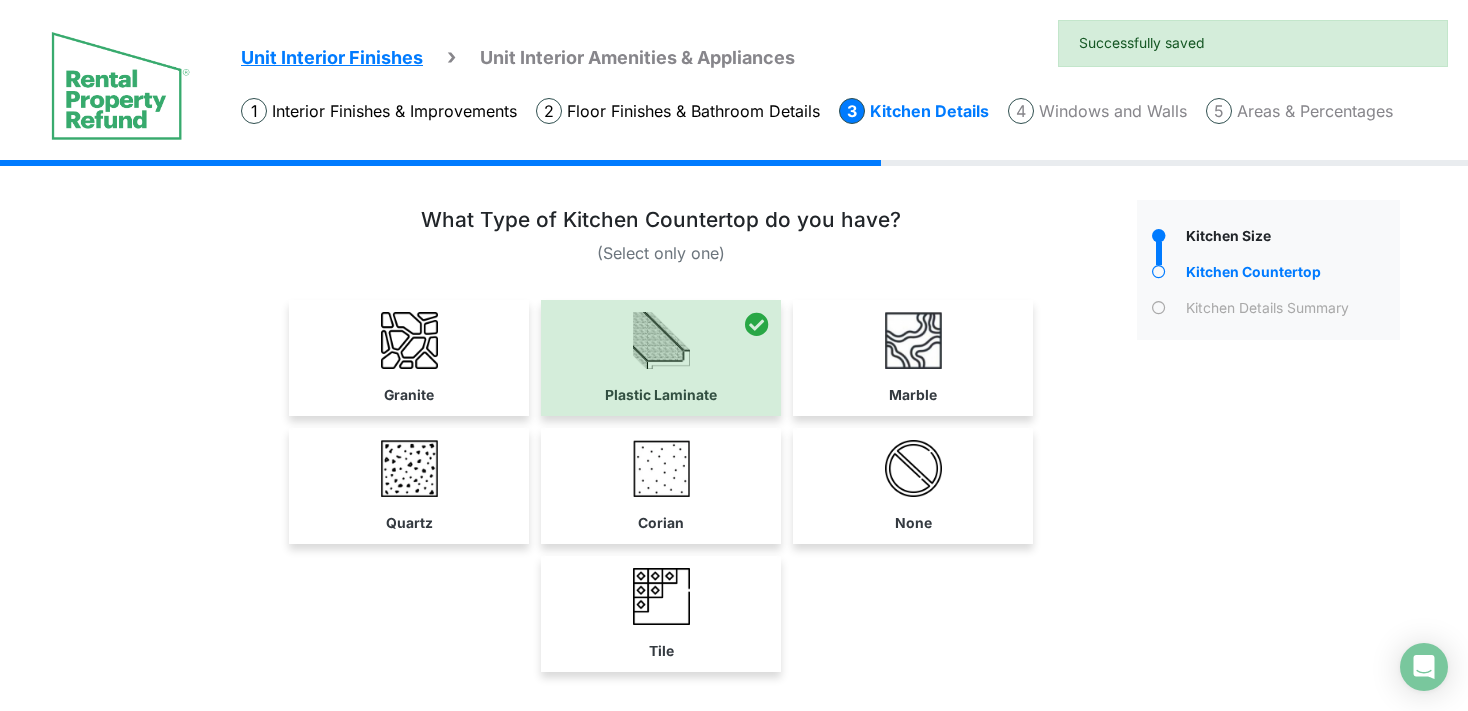 scroll, scrollTop: 139, scrollLeft: 0, axis: vertical 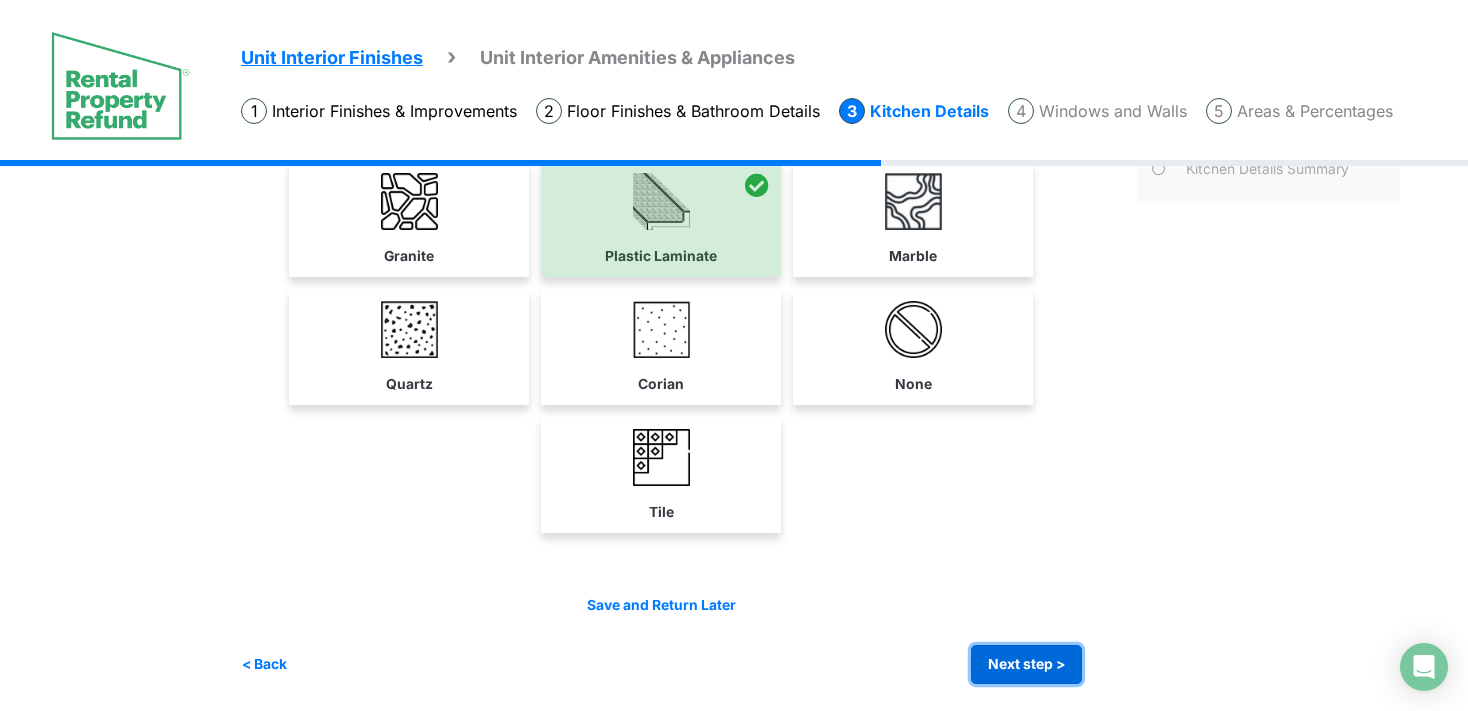 click on "Next step >" at bounding box center (1026, 664) 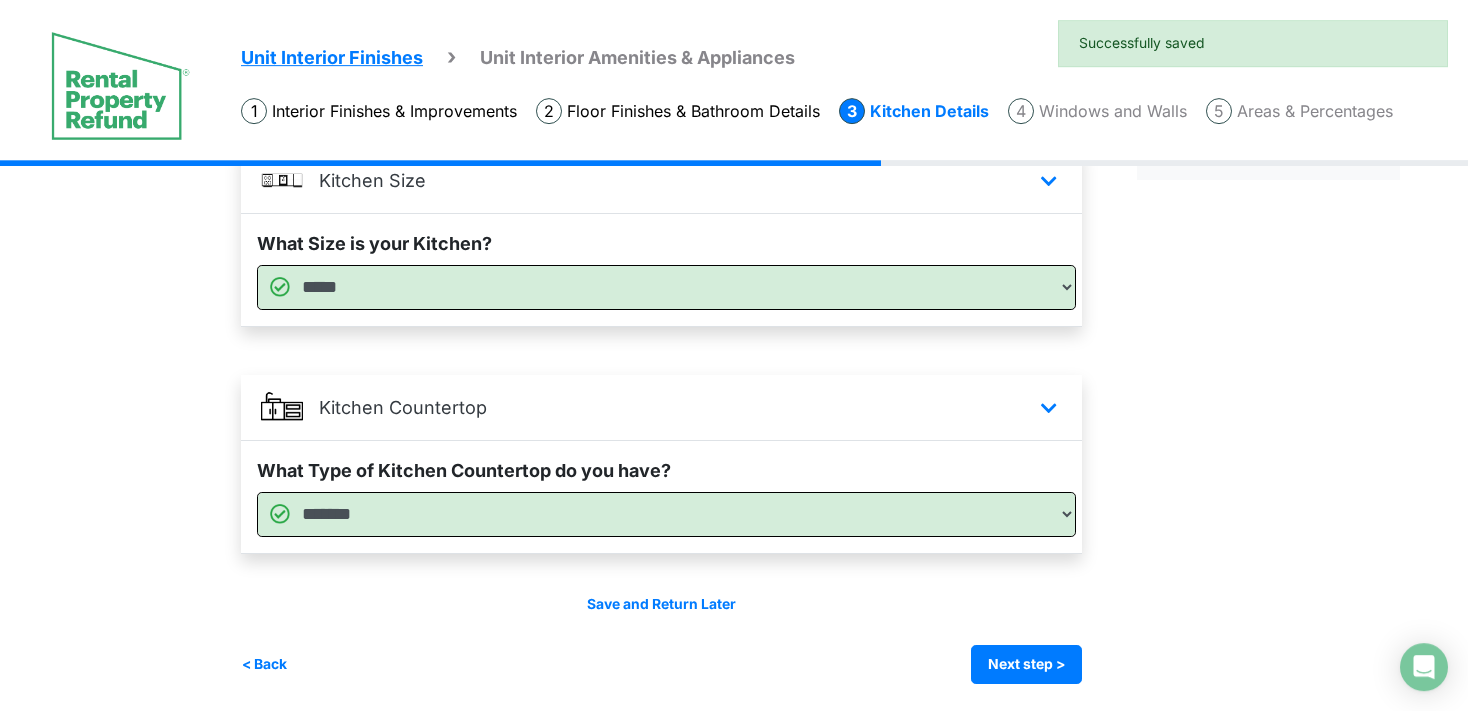 scroll, scrollTop: 161, scrollLeft: 0, axis: vertical 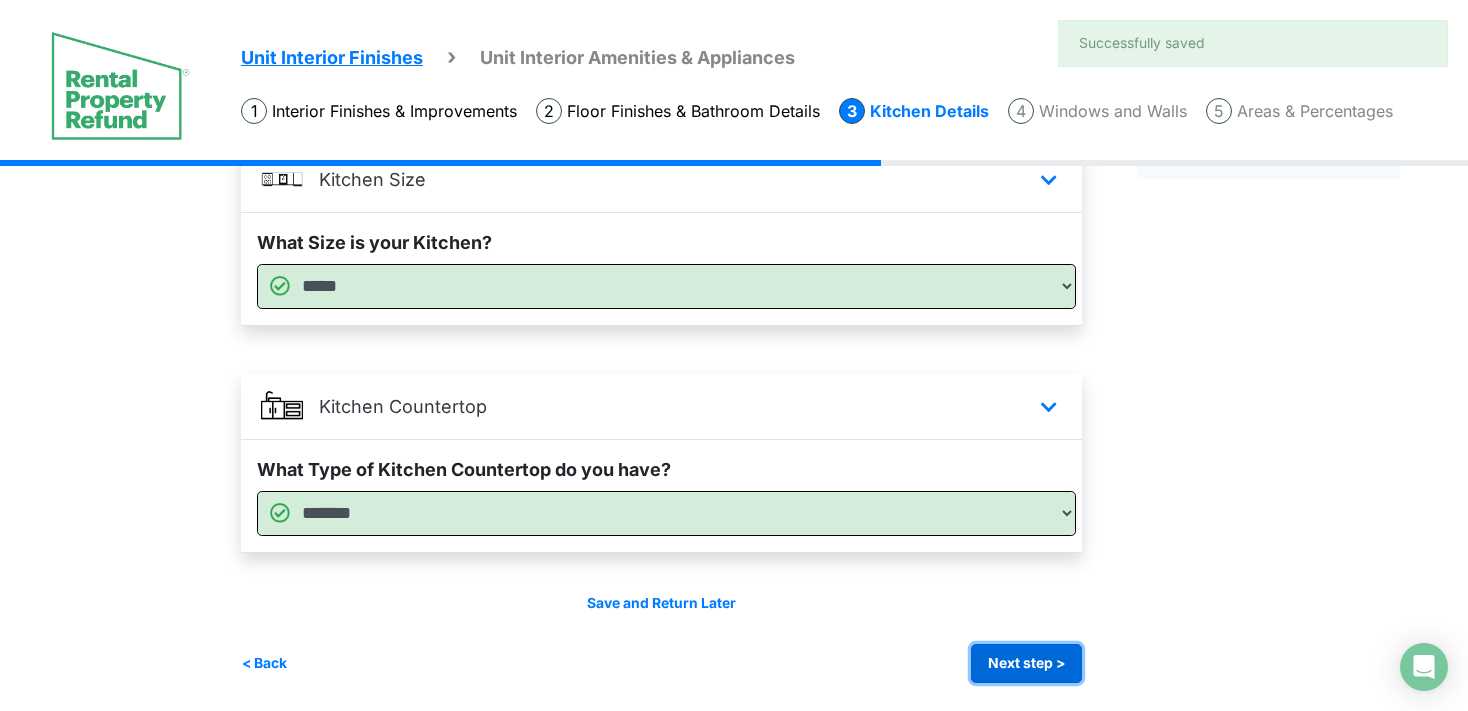 click on "Next step >" at bounding box center (1026, 663) 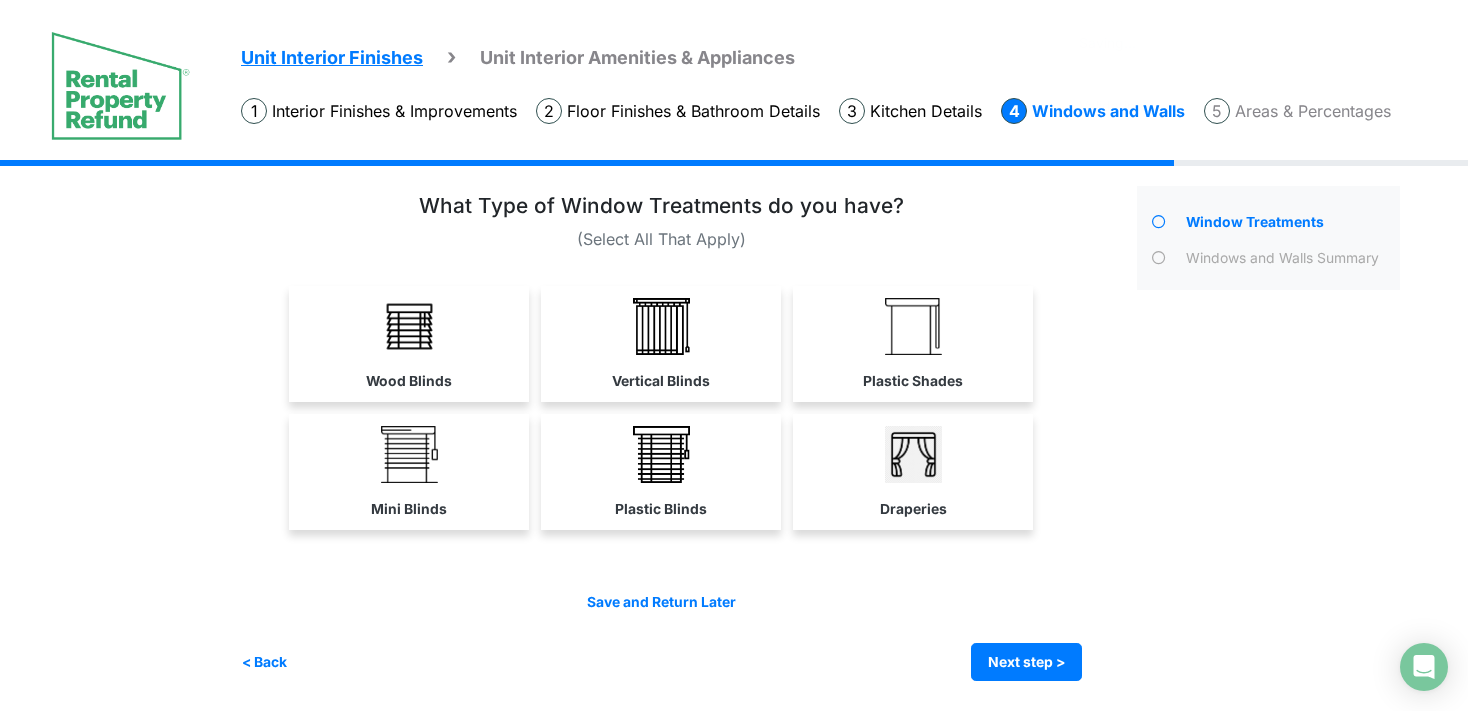 scroll, scrollTop: 0, scrollLeft: 0, axis: both 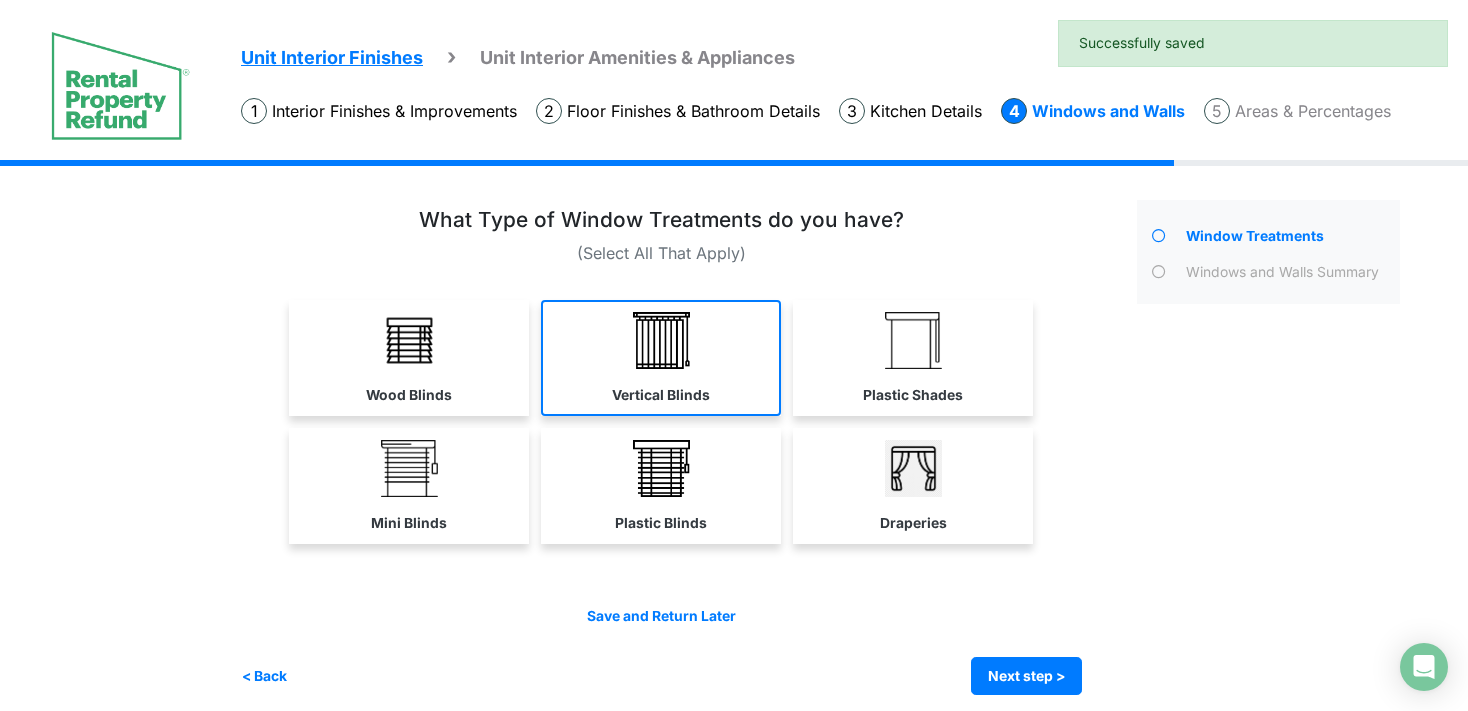 click on "Vertical Blinds" at bounding box center [661, 395] 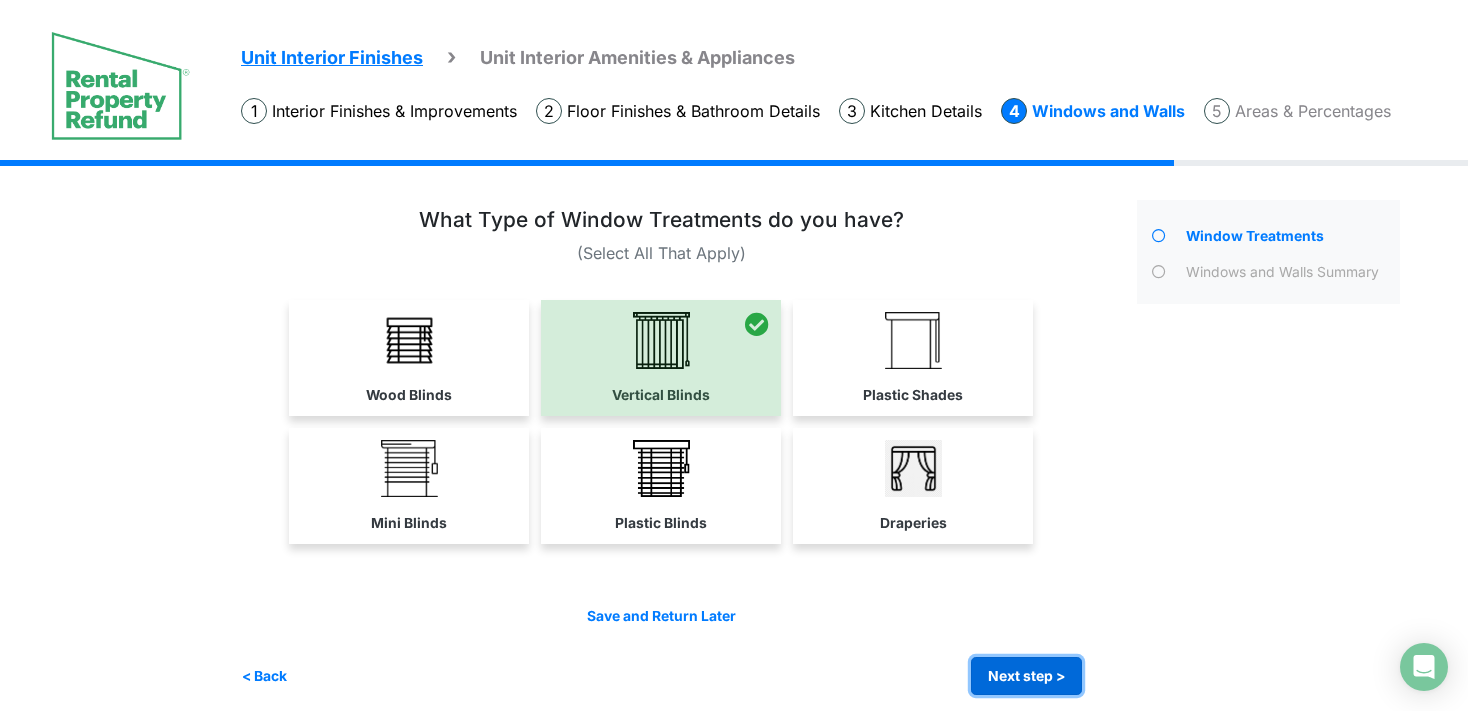 click on "Next step >" at bounding box center (1026, 676) 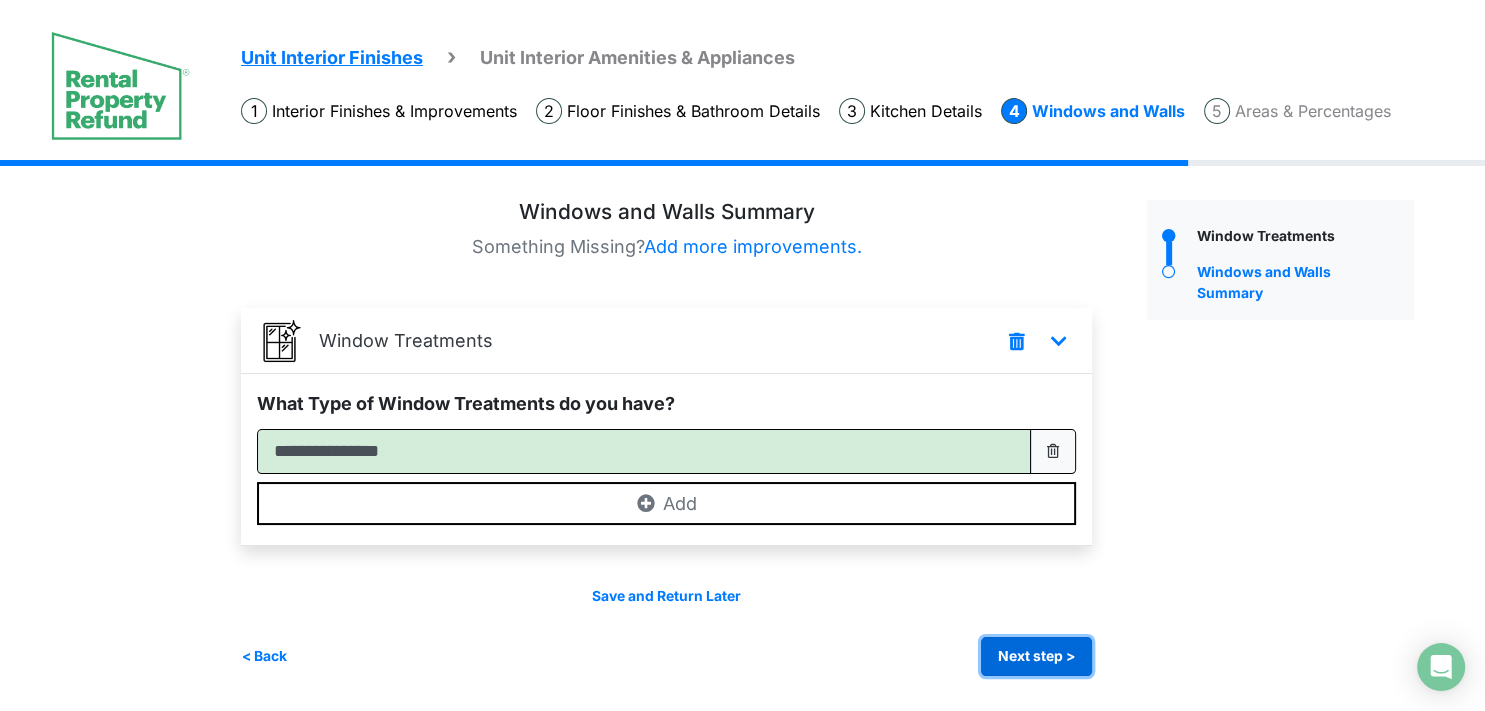 click on "Next step >" at bounding box center (1036, 656) 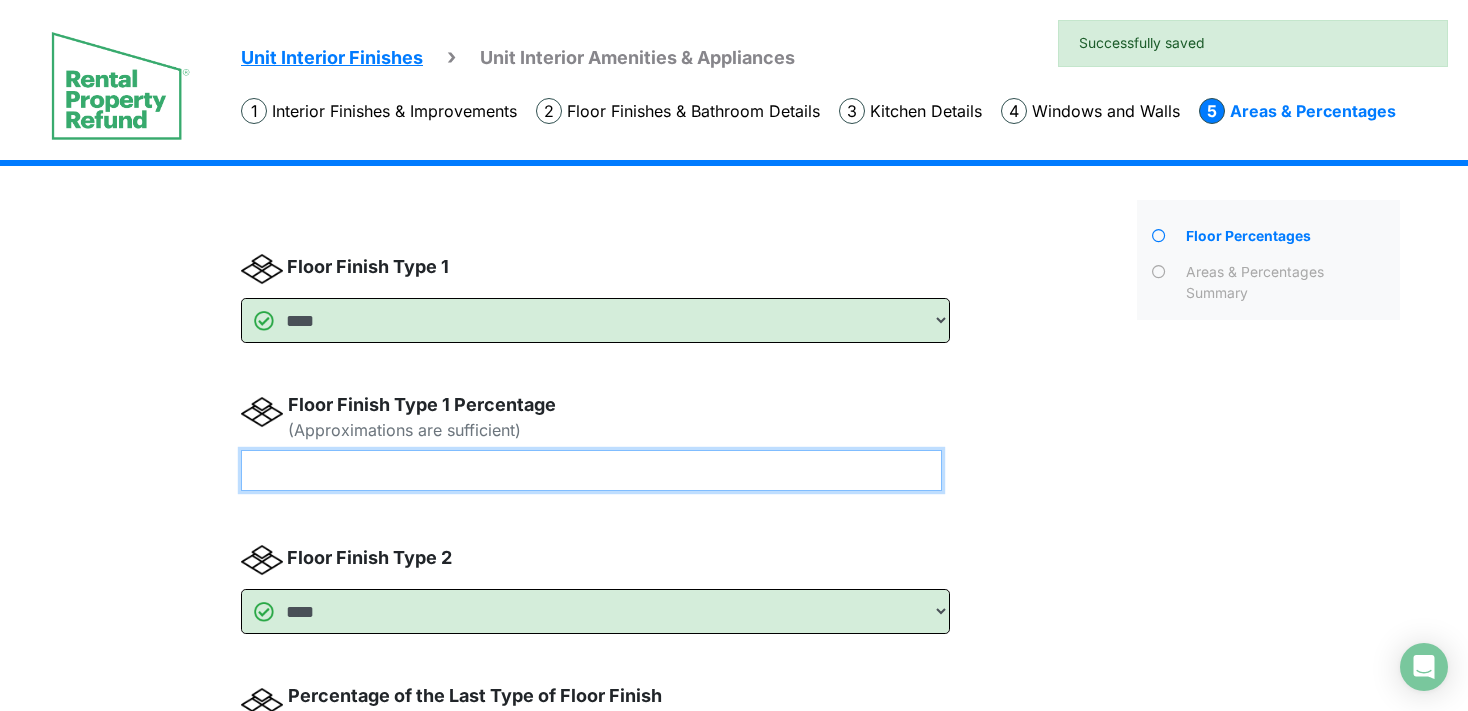 click at bounding box center [591, 470] 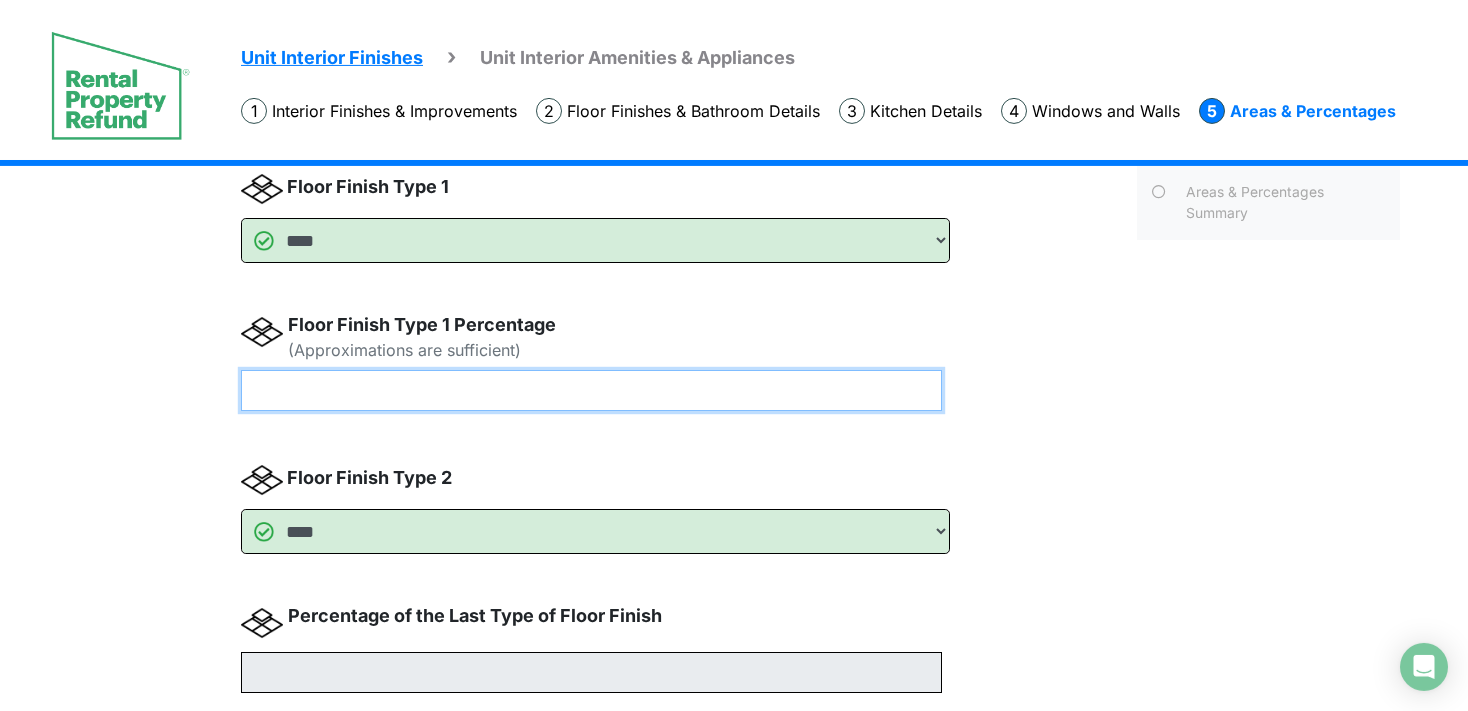 scroll, scrollTop: 231, scrollLeft: 0, axis: vertical 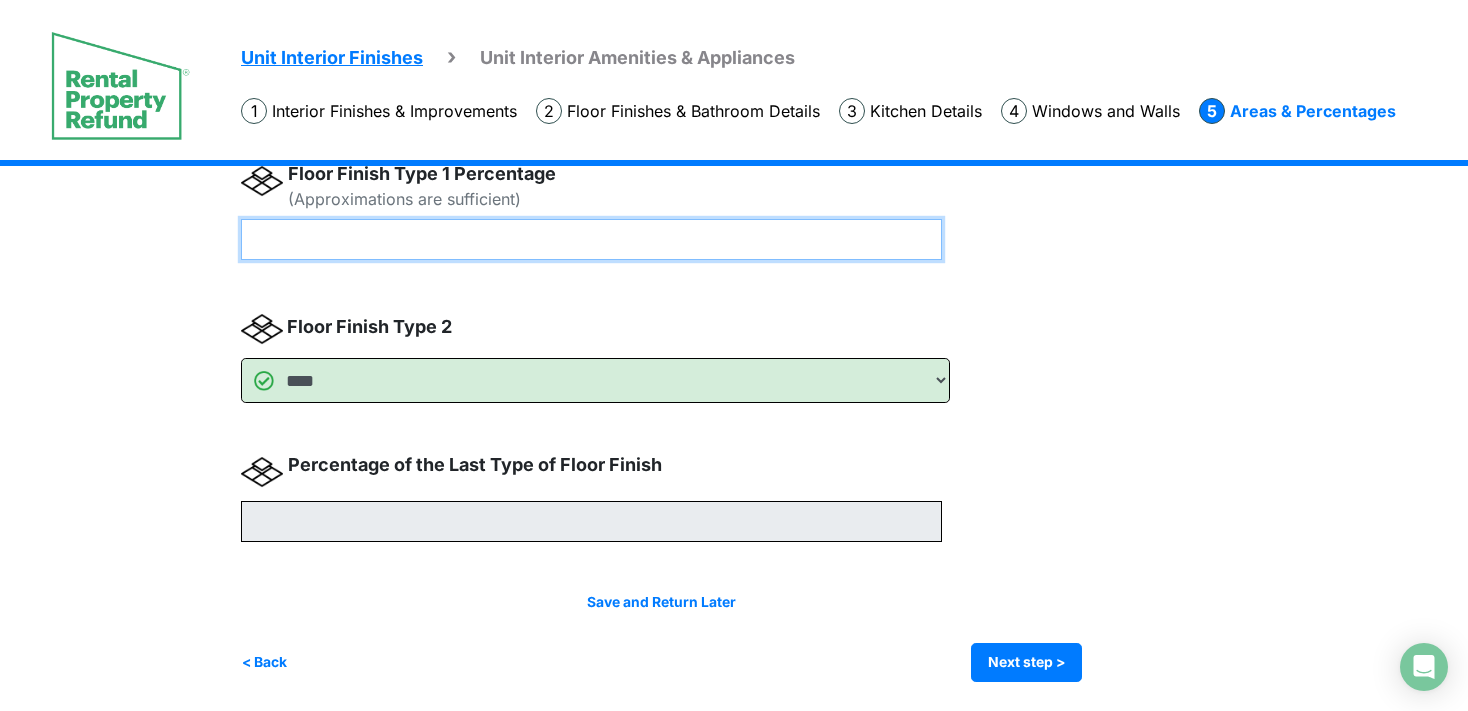 type on "**" 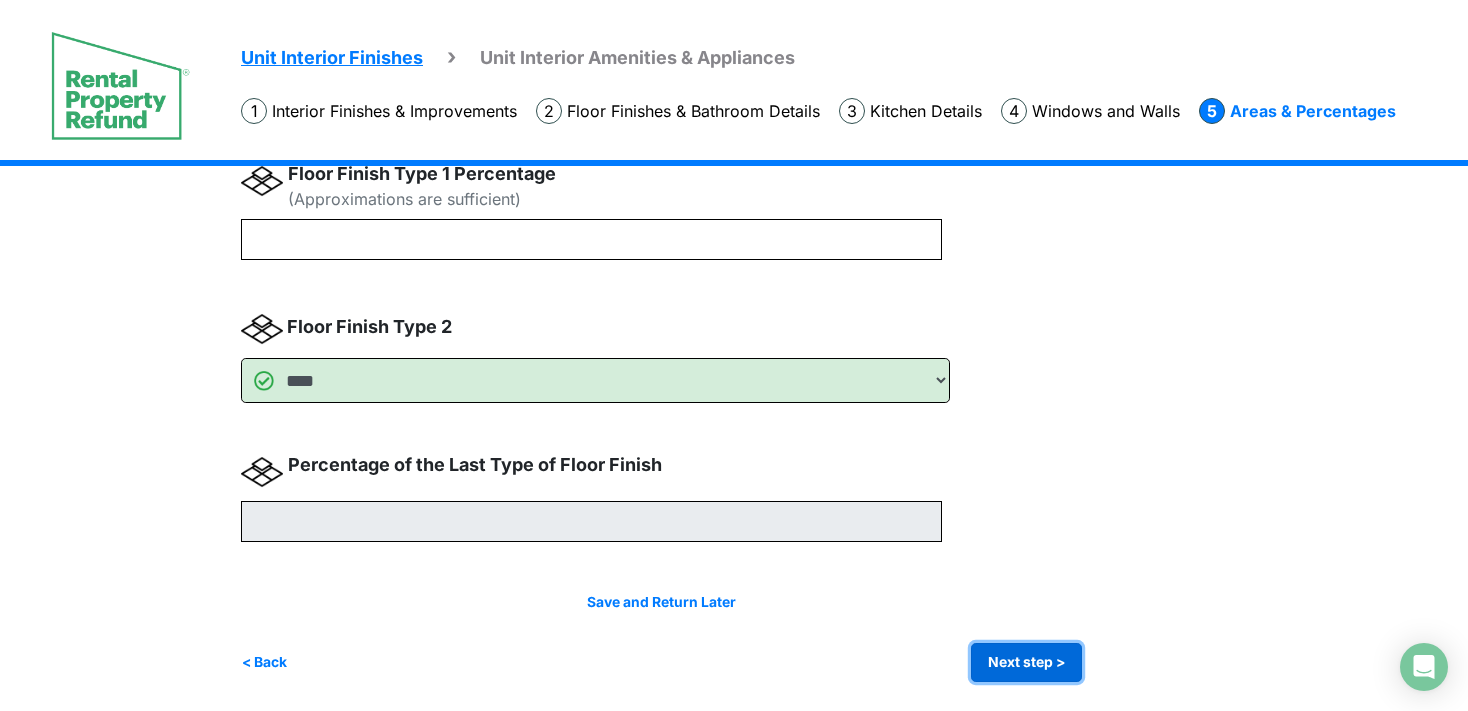 type on "**" 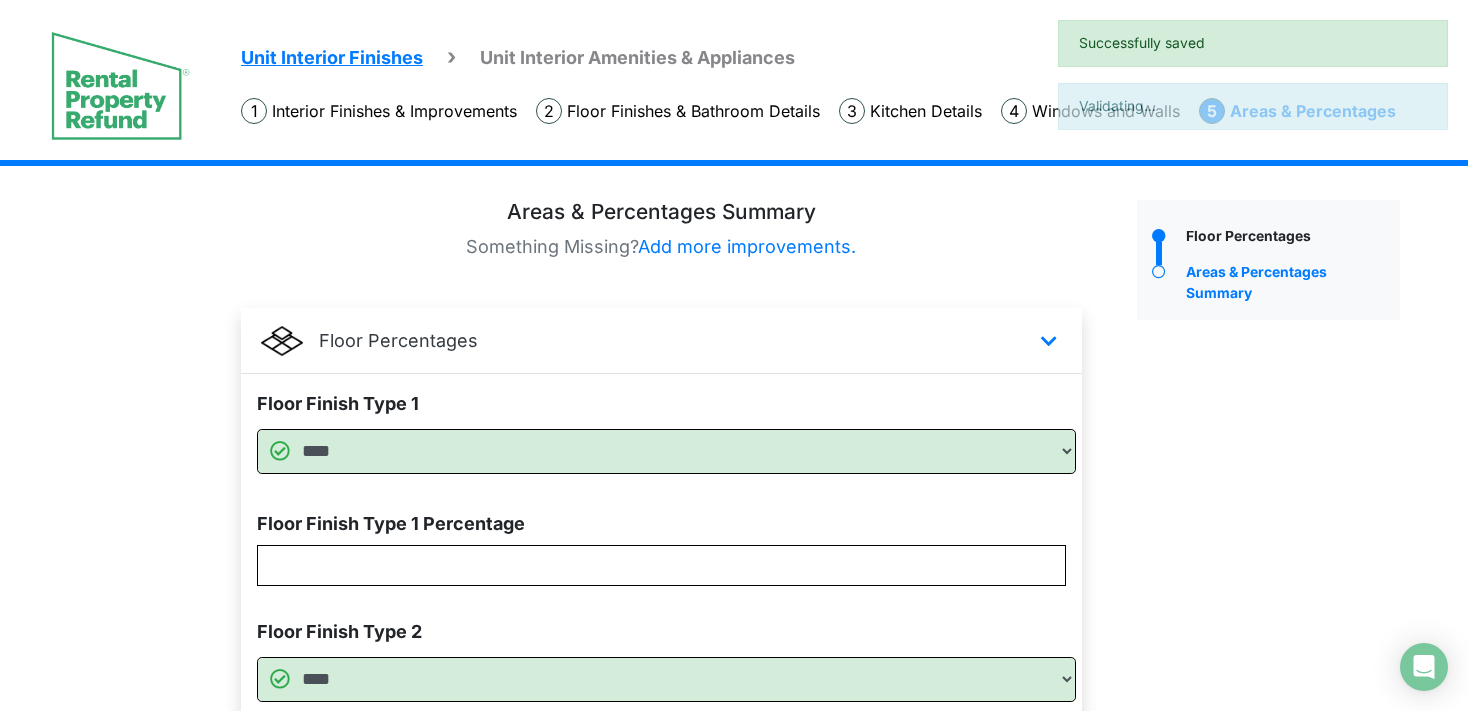 scroll, scrollTop: 278, scrollLeft: 0, axis: vertical 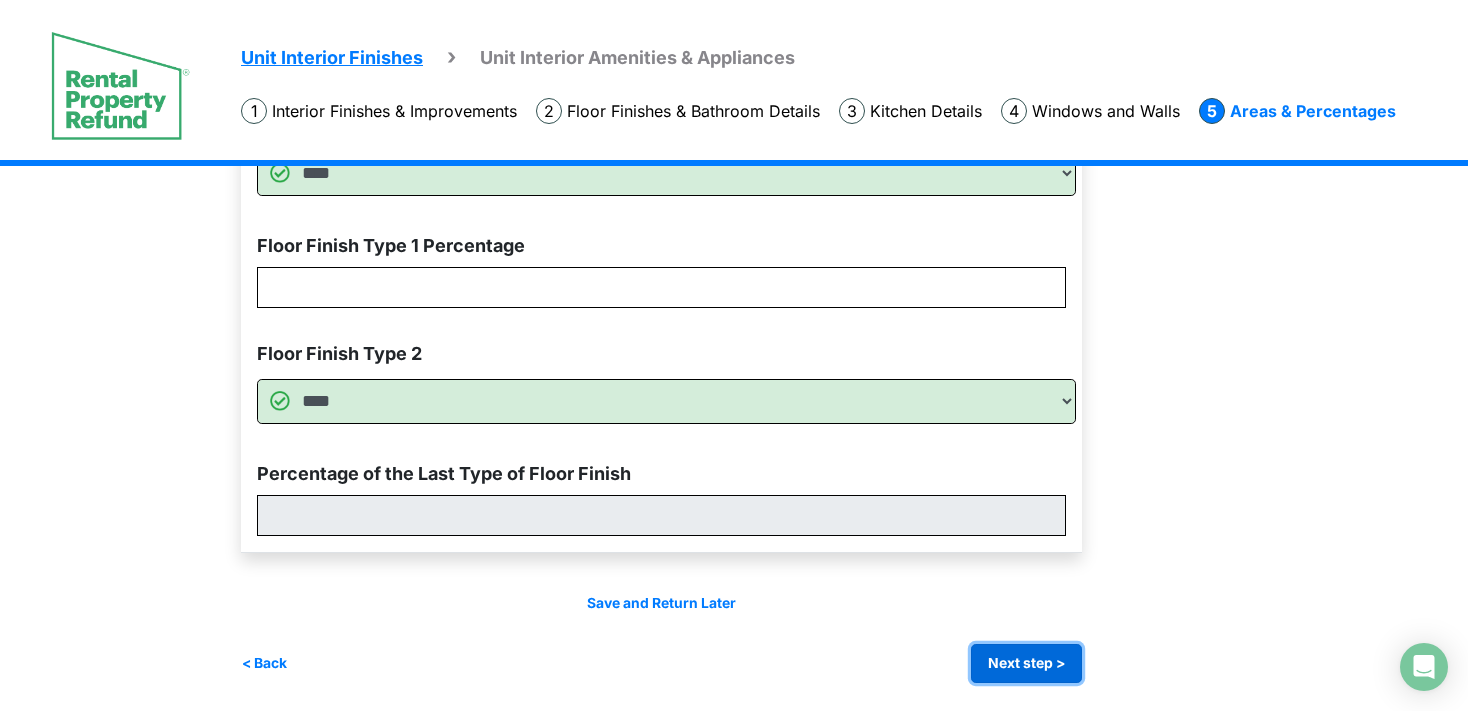 click on "Next step >" at bounding box center (1026, 663) 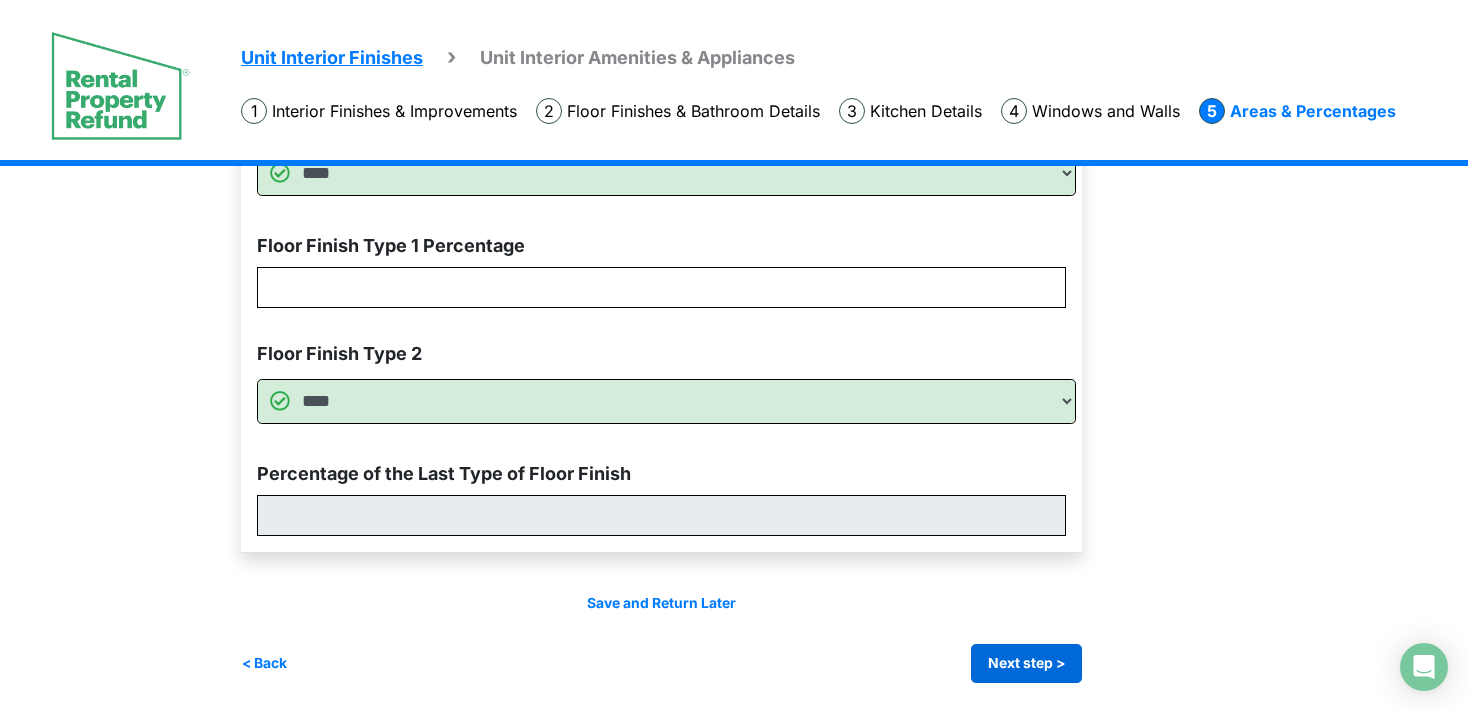 scroll, scrollTop: 0, scrollLeft: 0, axis: both 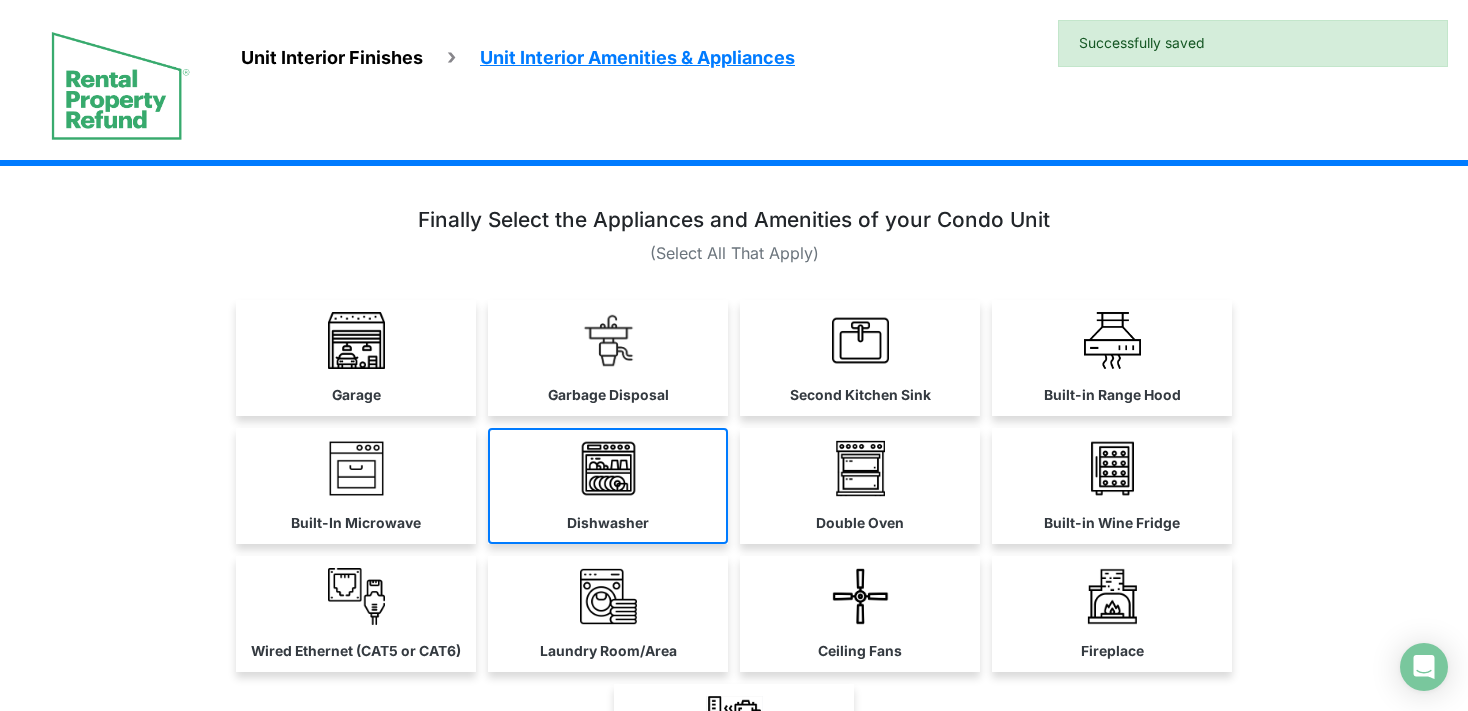 click on "Dishwasher" at bounding box center [608, 486] 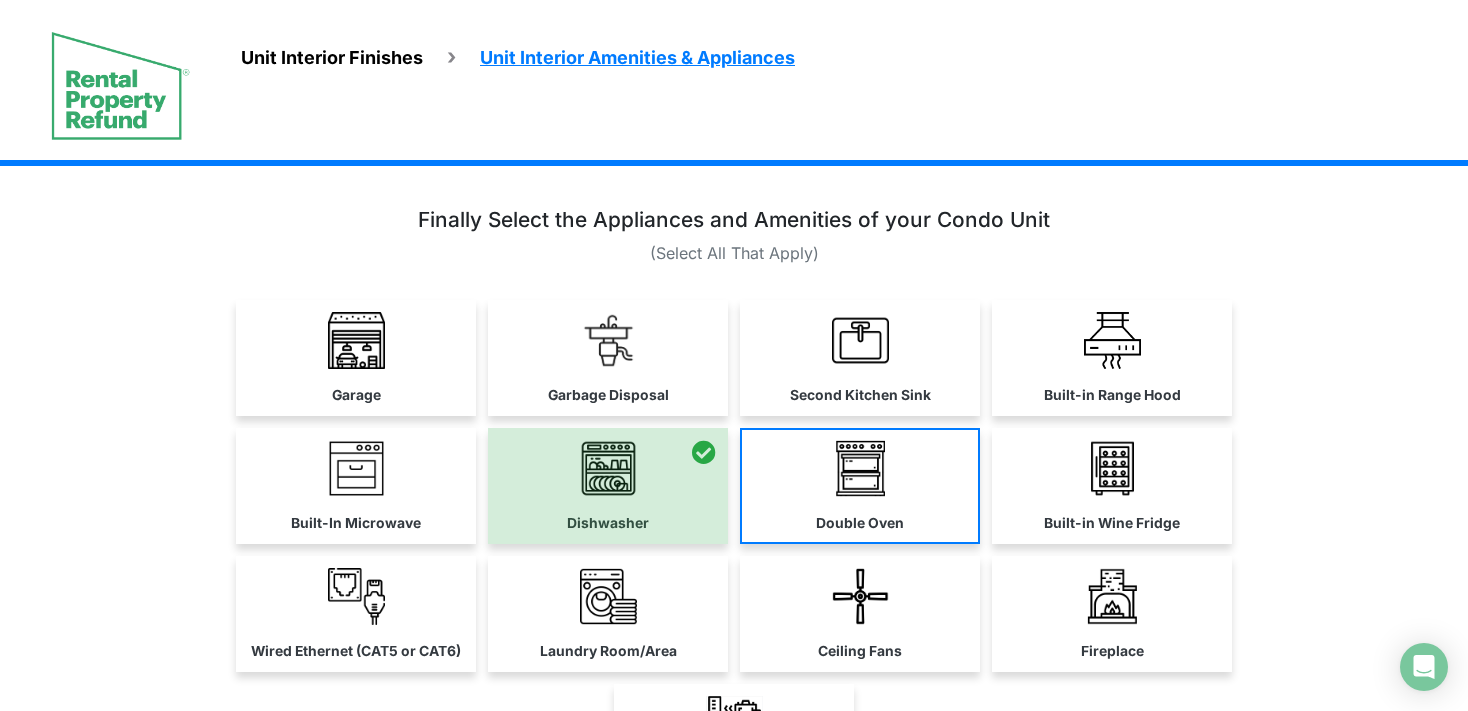 click on "Double Oven" at bounding box center (860, 486) 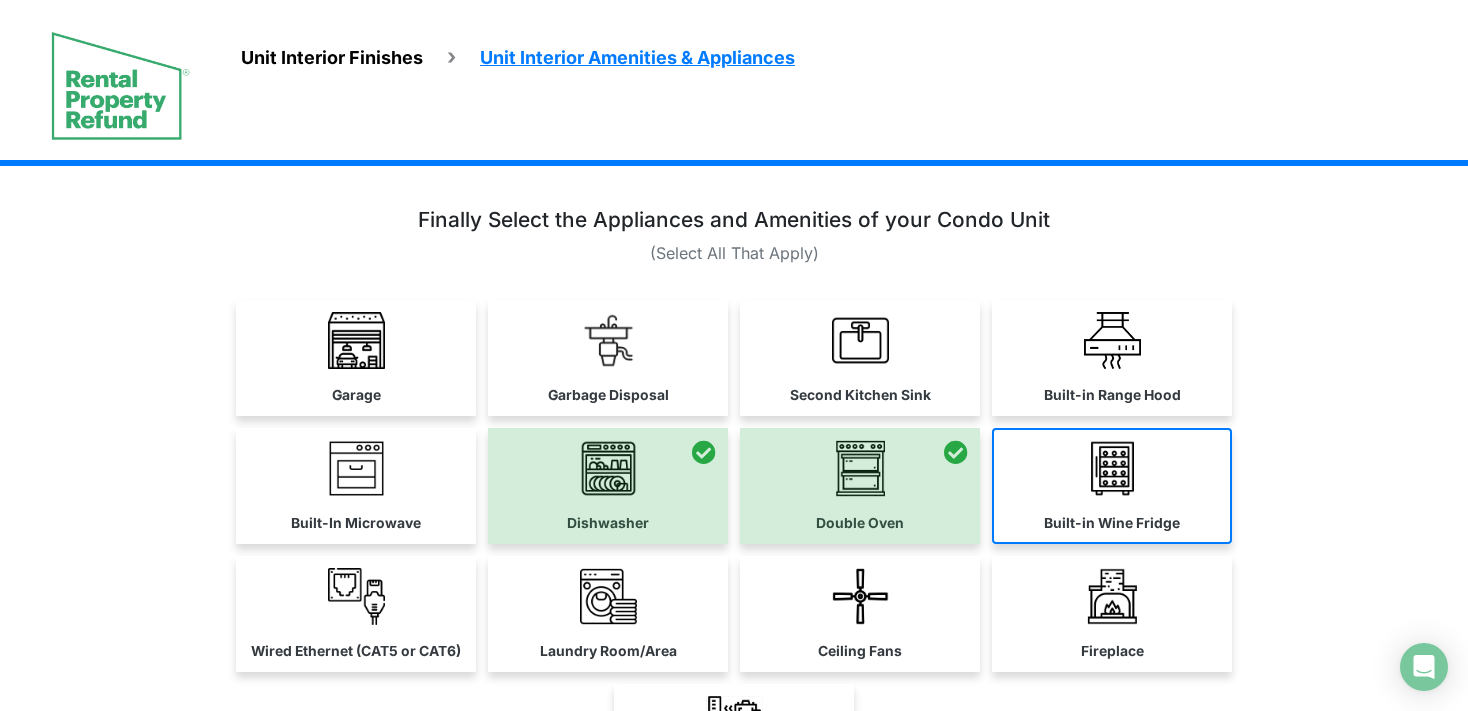 click on "Built-in Wine Fridge" at bounding box center (1112, 523) 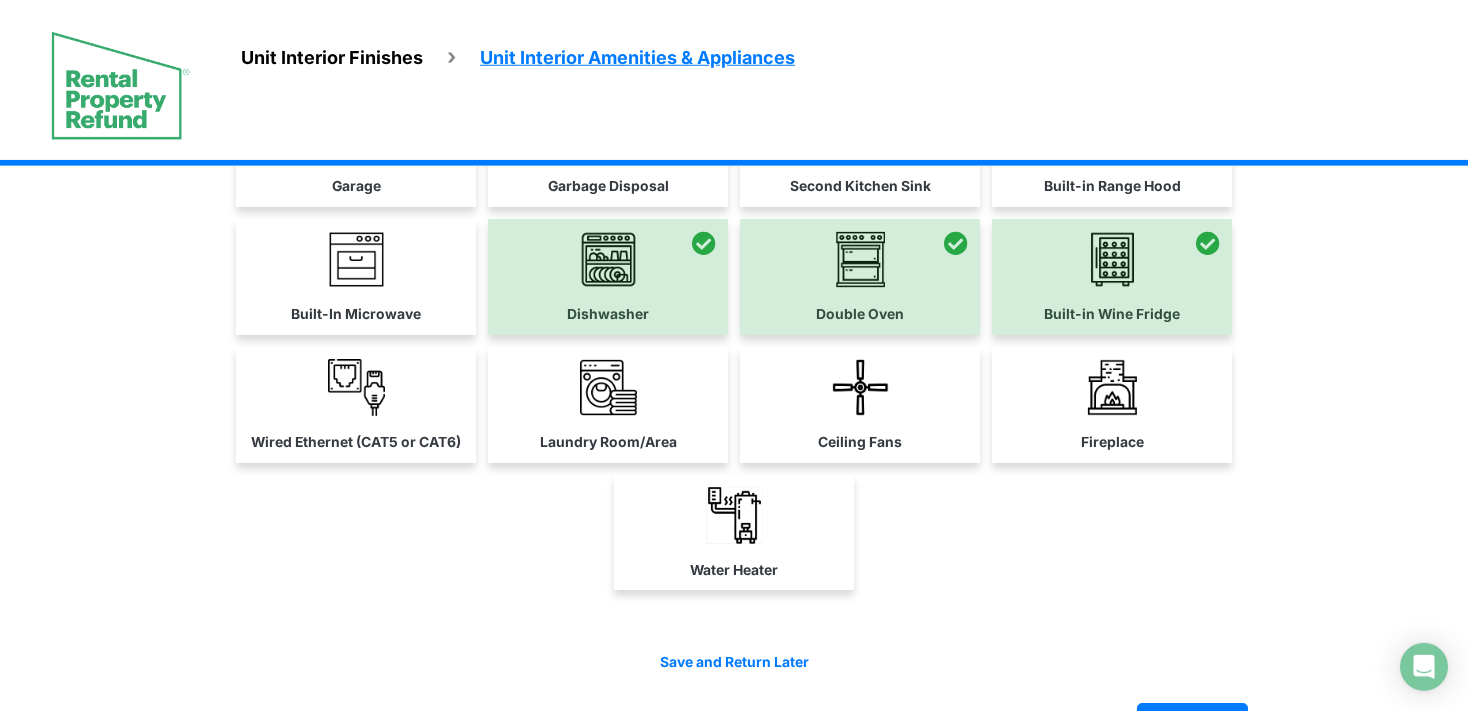 scroll, scrollTop: 266, scrollLeft: 0, axis: vertical 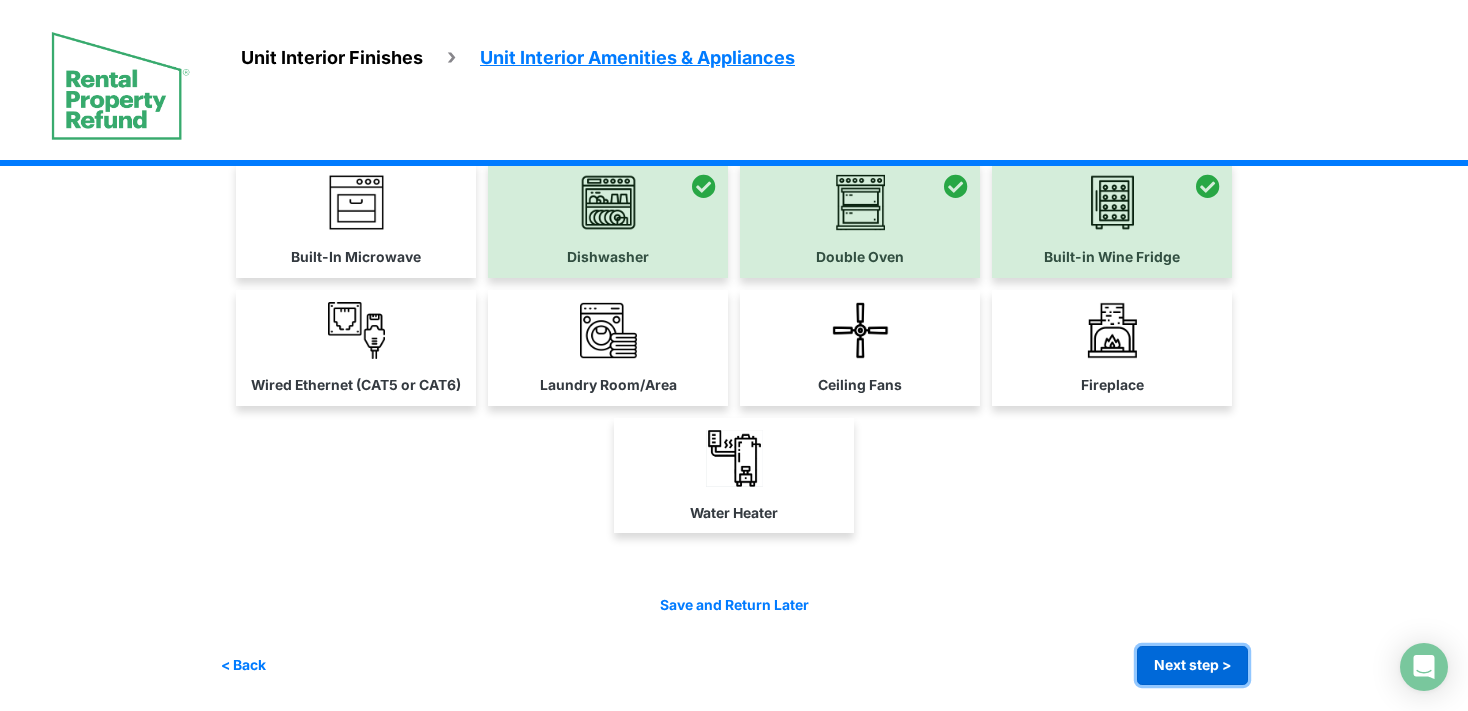 click on "Next step >" at bounding box center (1192, 665) 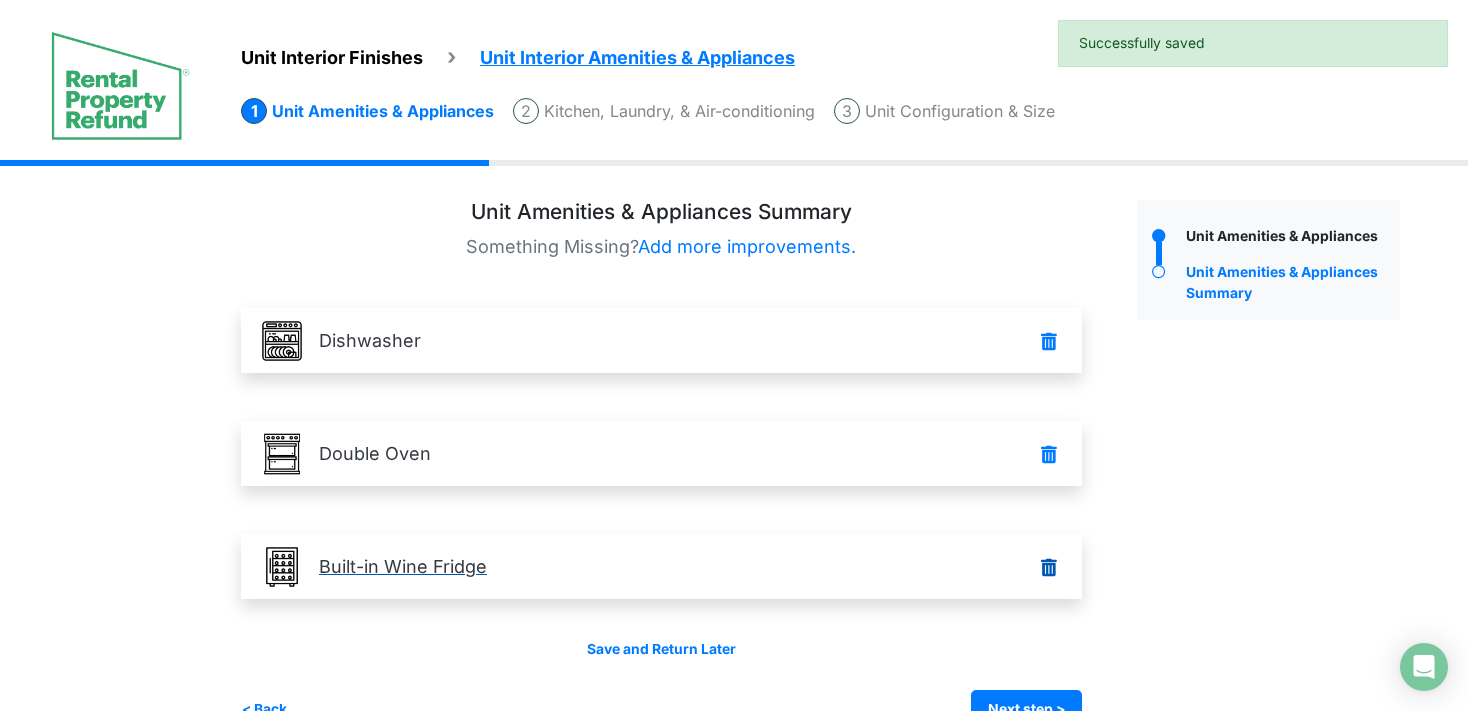 scroll, scrollTop: 47, scrollLeft: 0, axis: vertical 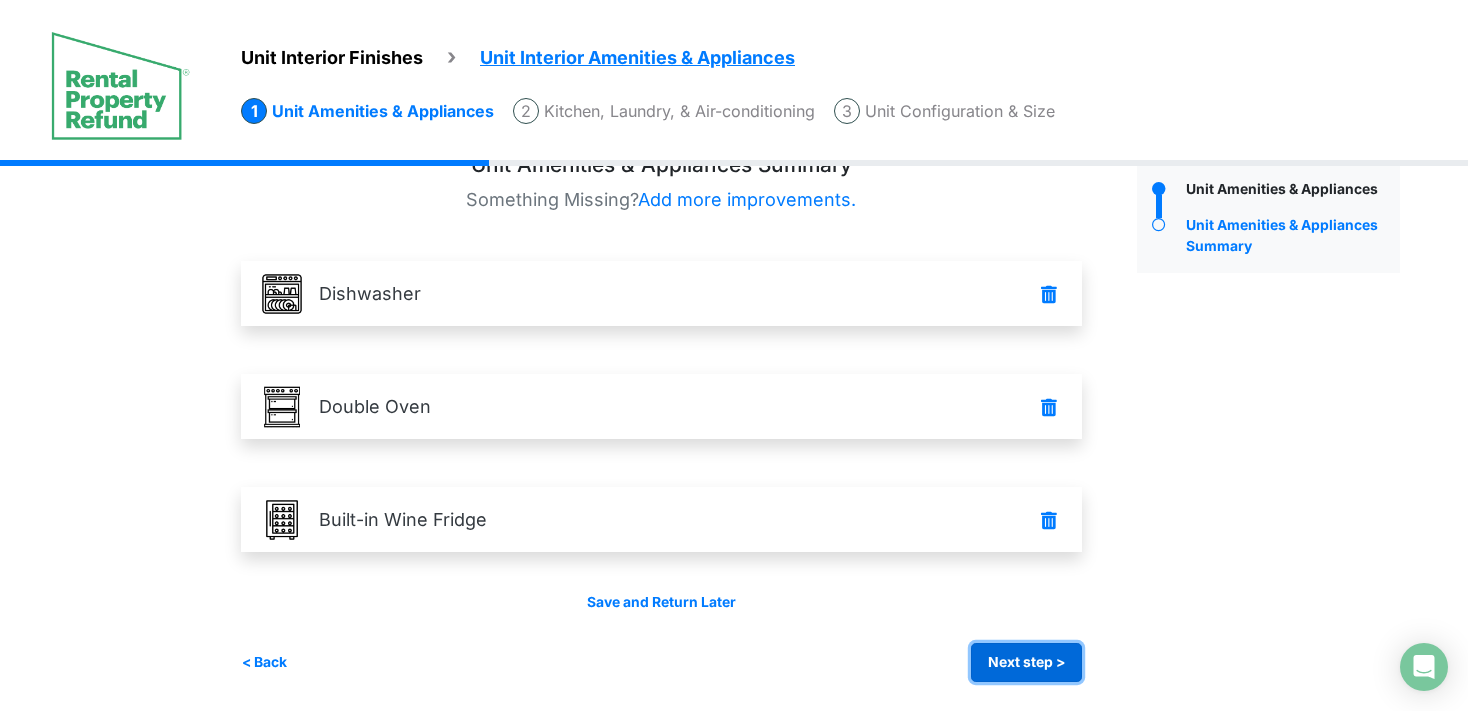 click on "Next step >" at bounding box center (1026, 662) 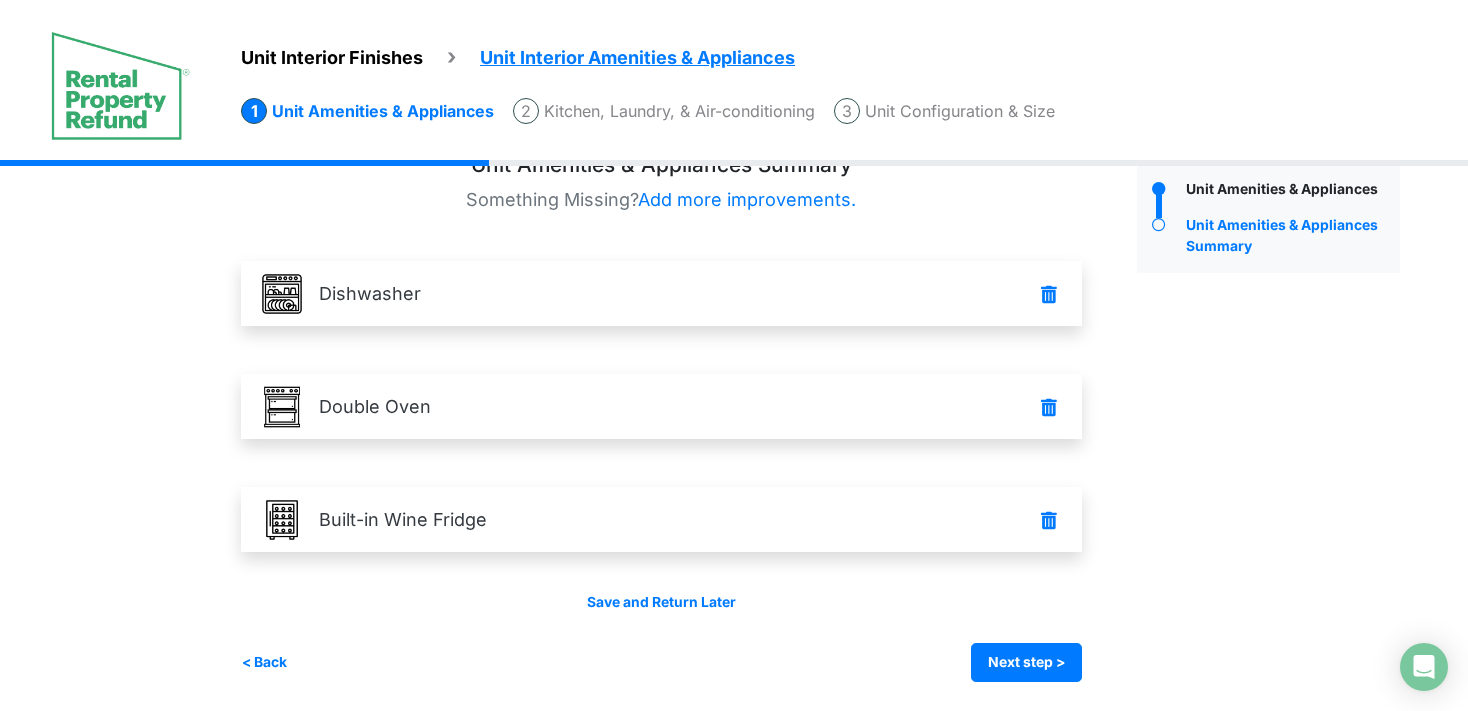 scroll, scrollTop: 0, scrollLeft: 0, axis: both 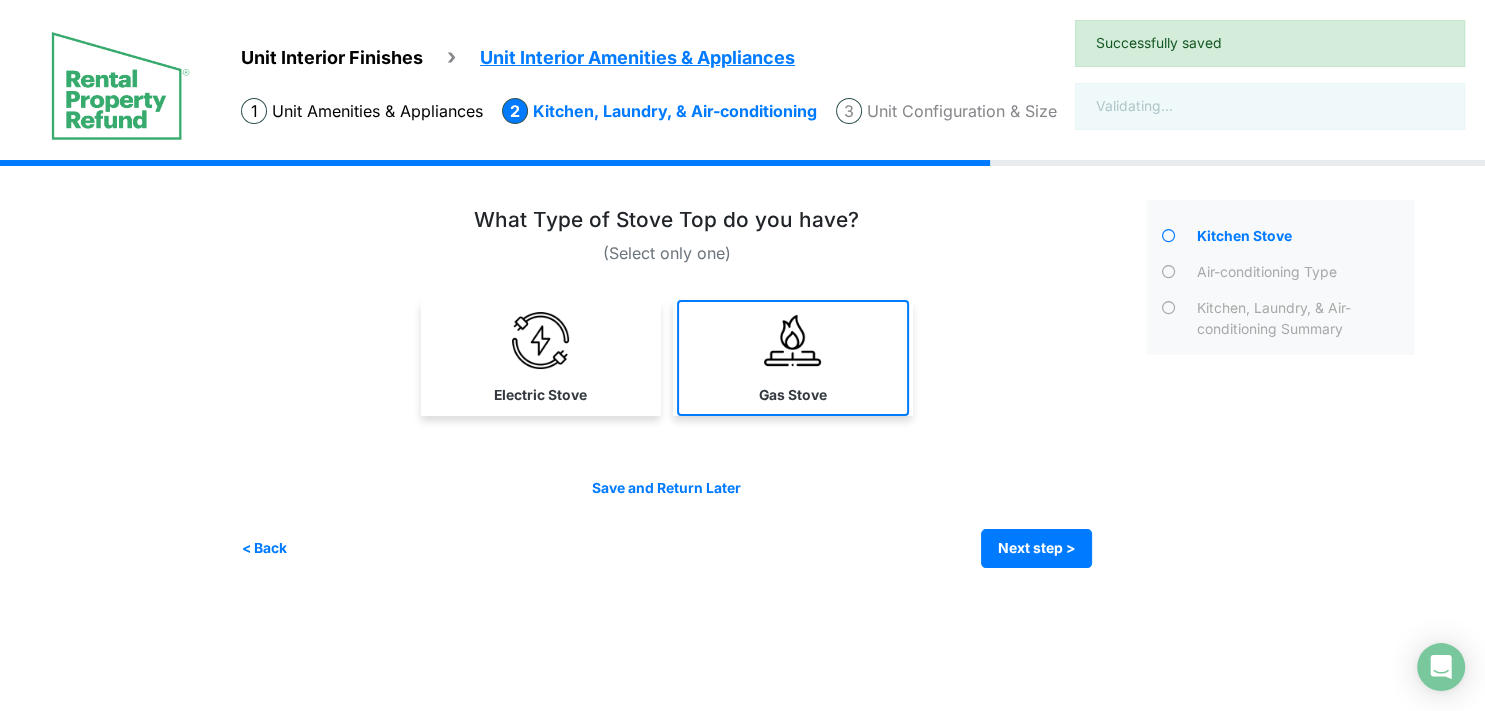 click on "Gas Stove" at bounding box center (793, 358) 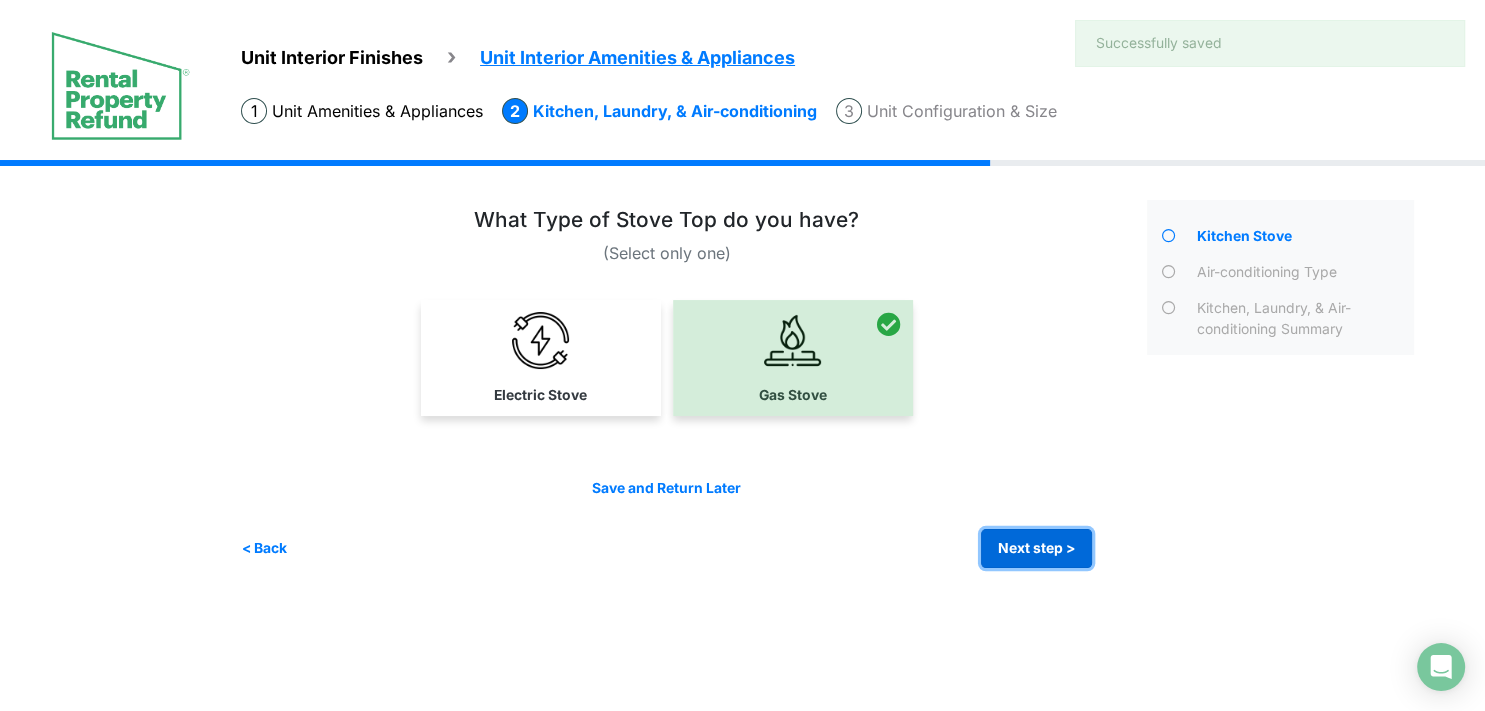 drag, startPoint x: 1042, startPoint y: 557, endPoint x: 1033, endPoint y: 549, distance: 12.0415945 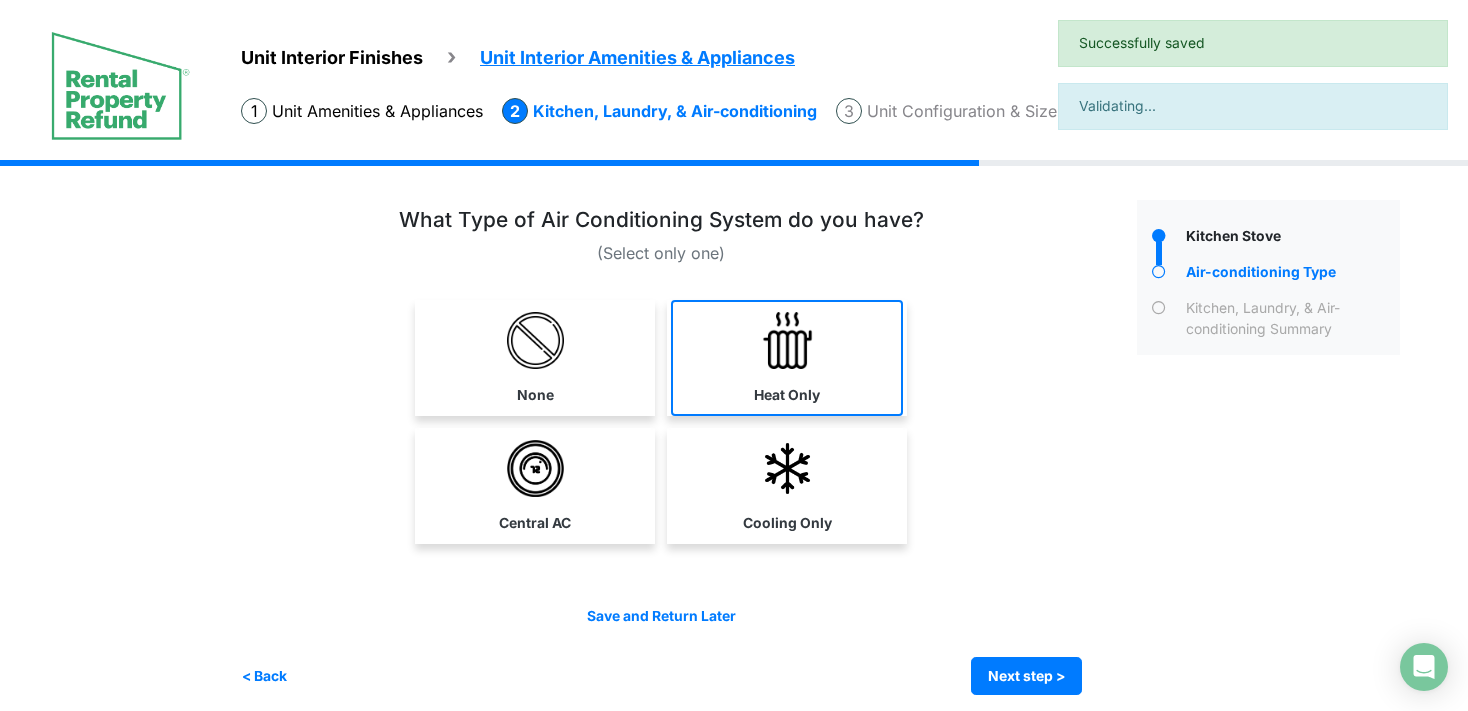 click at bounding box center (787, 340) 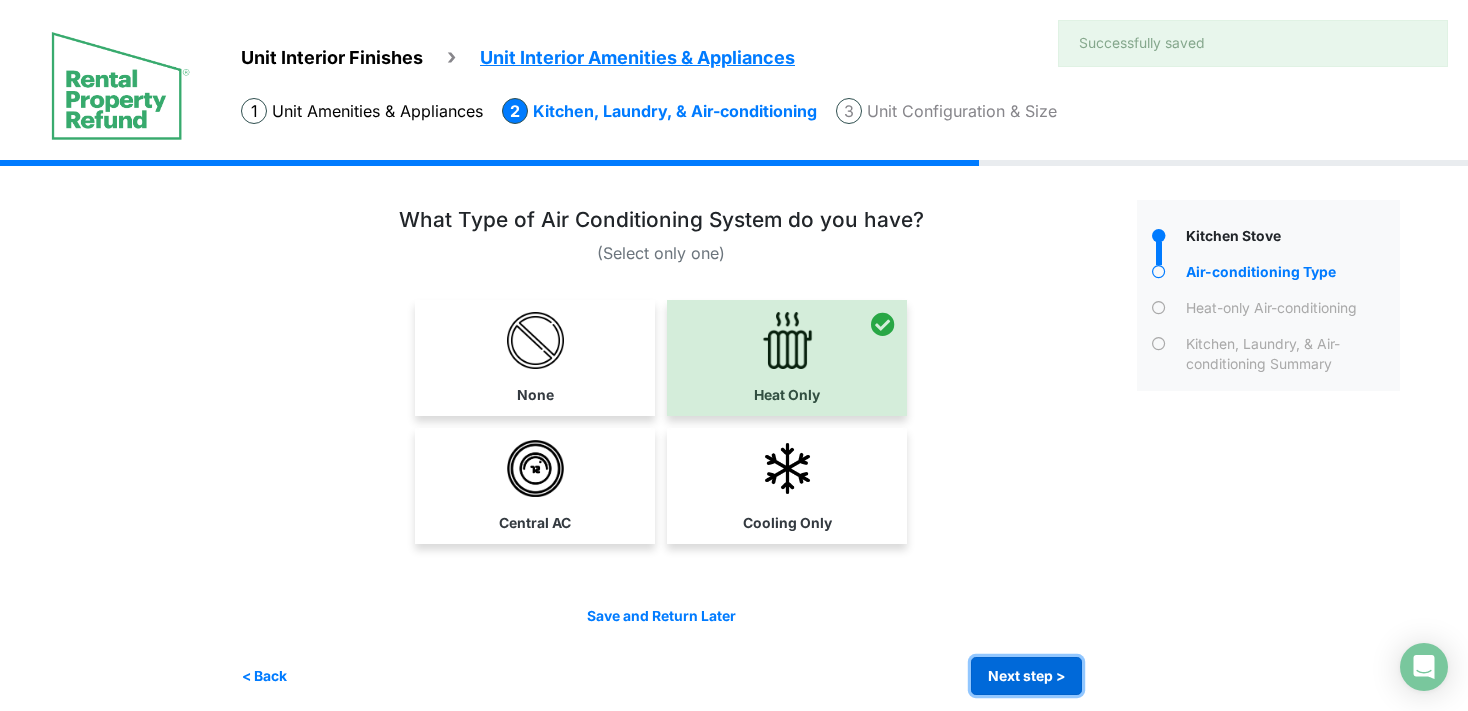 click on "Next step >" at bounding box center (1026, 676) 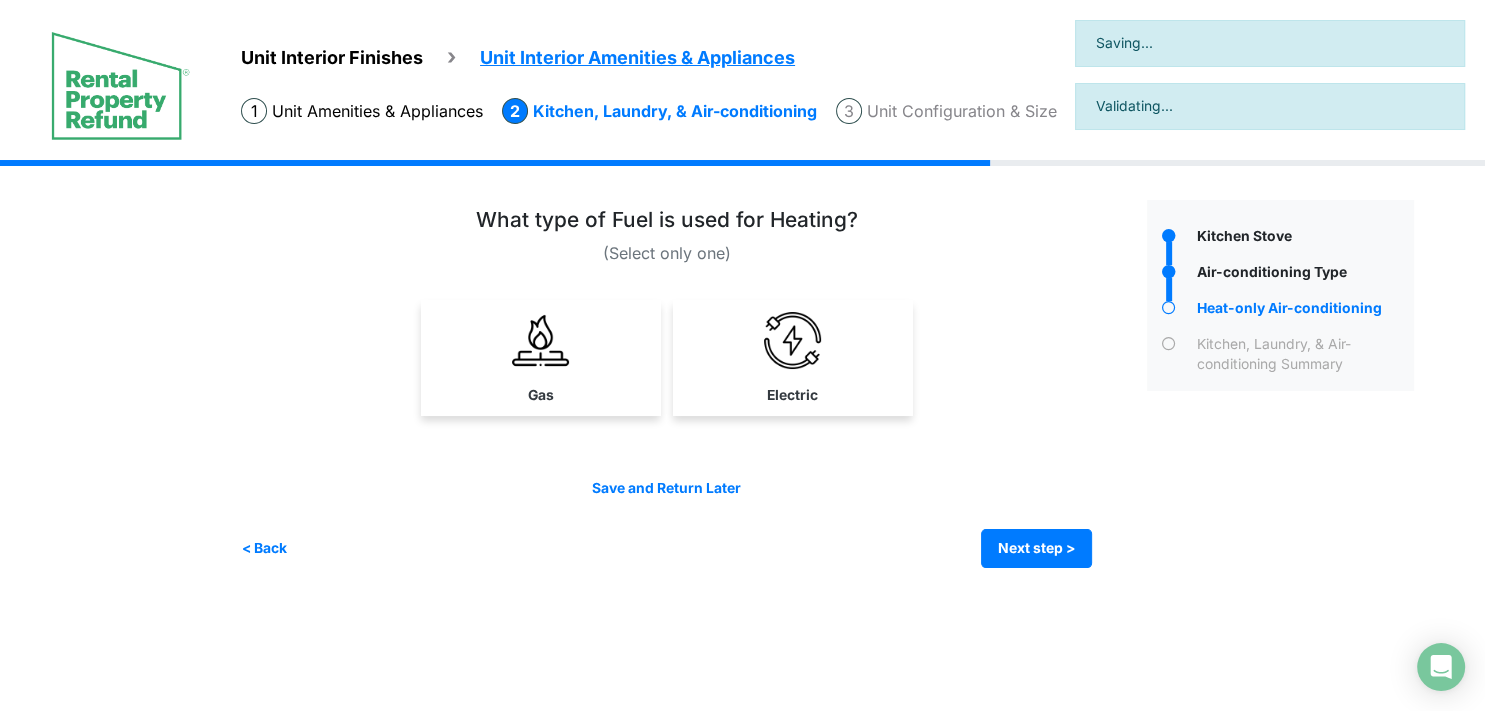drag, startPoint x: 835, startPoint y: 432, endPoint x: 835, endPoint y: 420, distance: 12 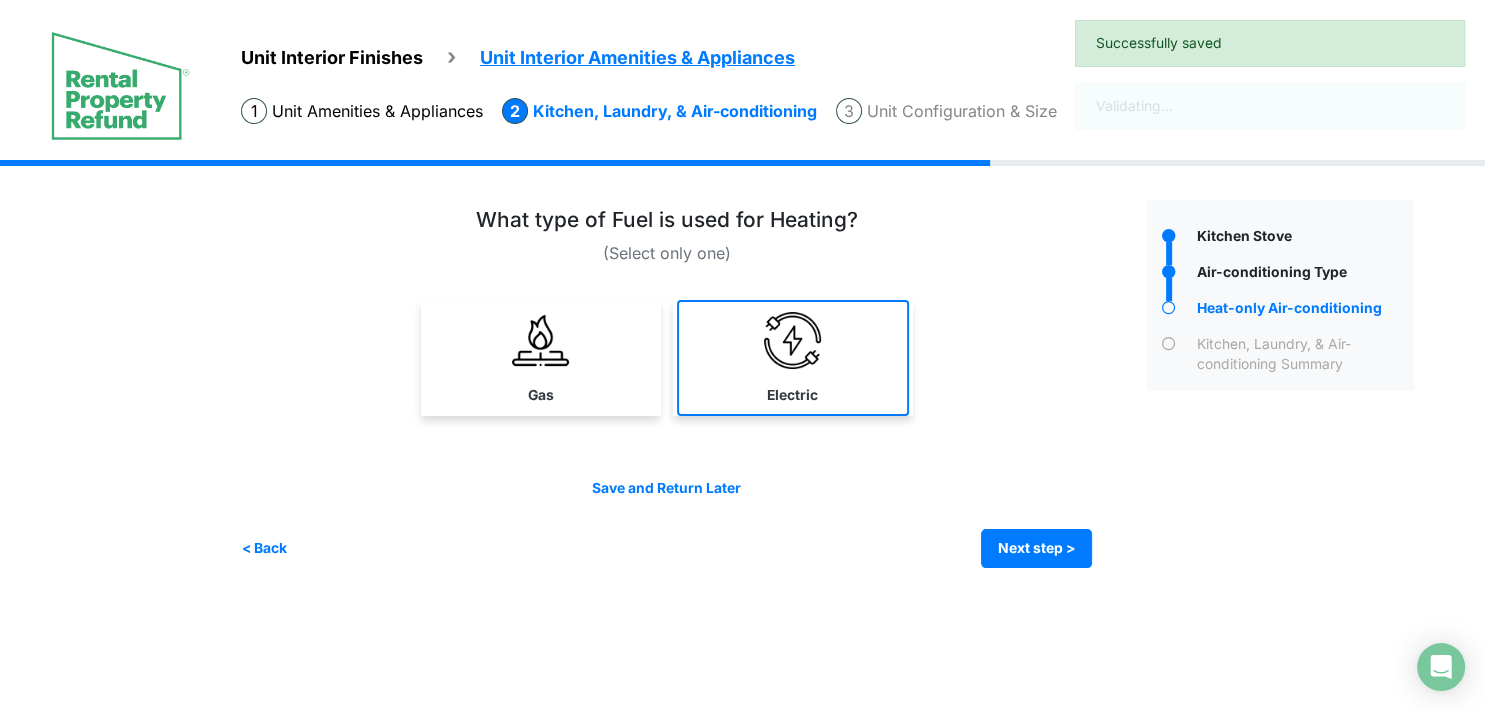 click on "Electric" at bounding box center (793, 358) 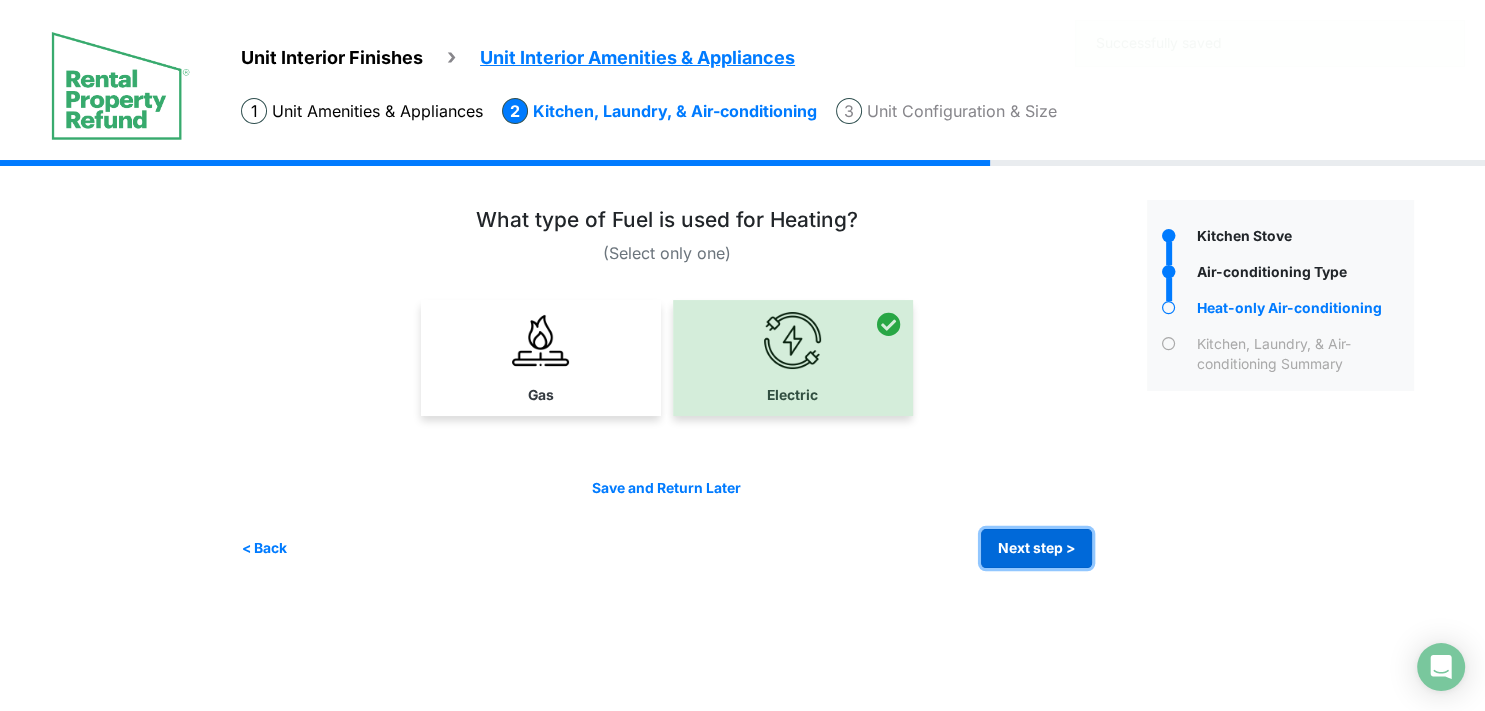 click on "Next step >" at bounding box center (1036, 548) 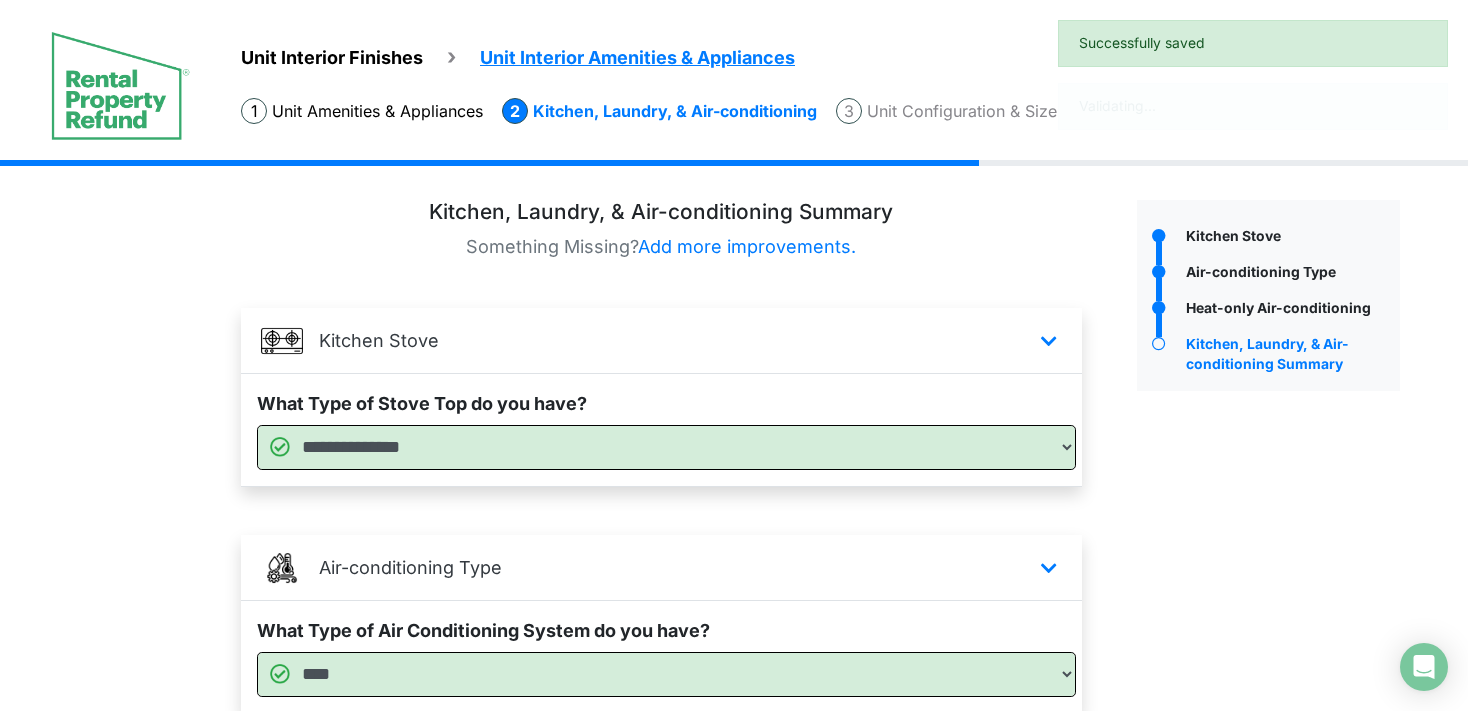 scroll, scrollTop: 388, scrollLeft: 0, axis: vertical 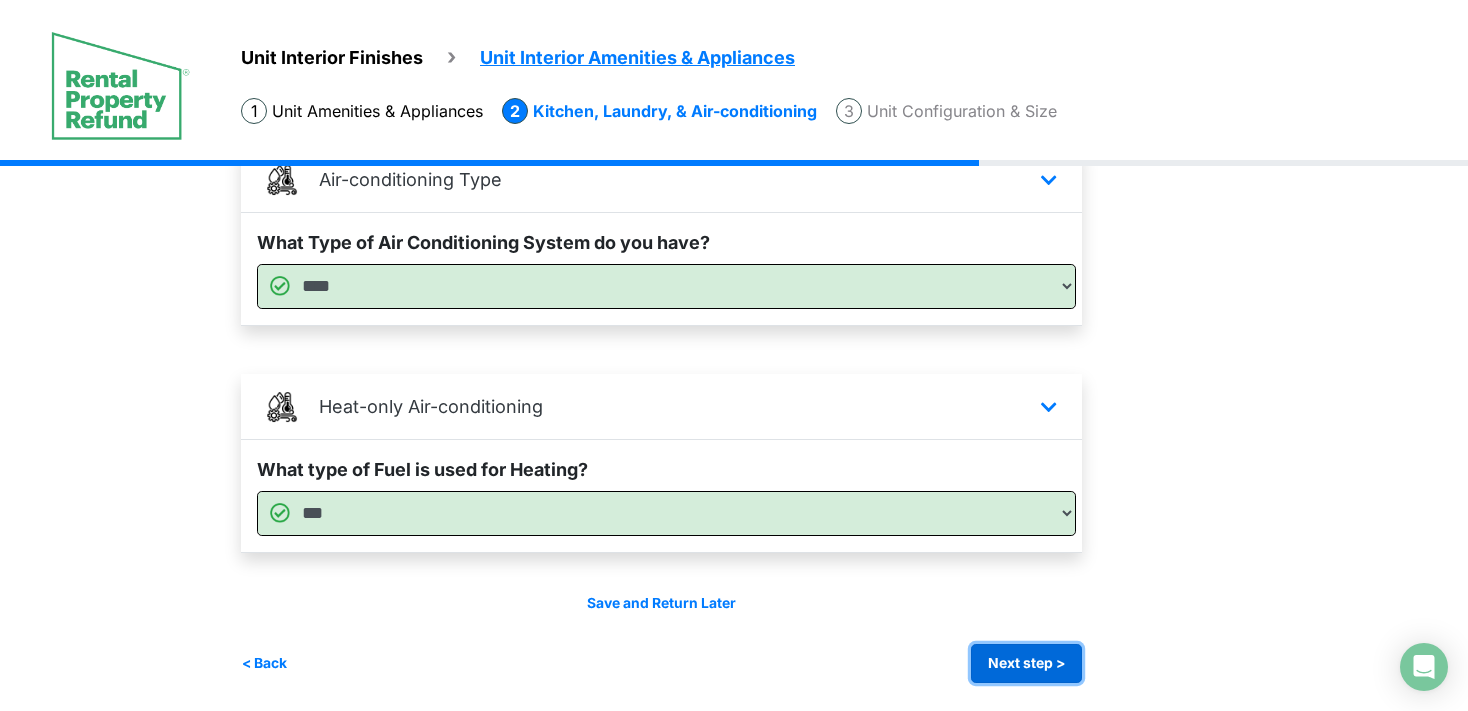 click on "Next step >" at bounding box center (1026, 663) 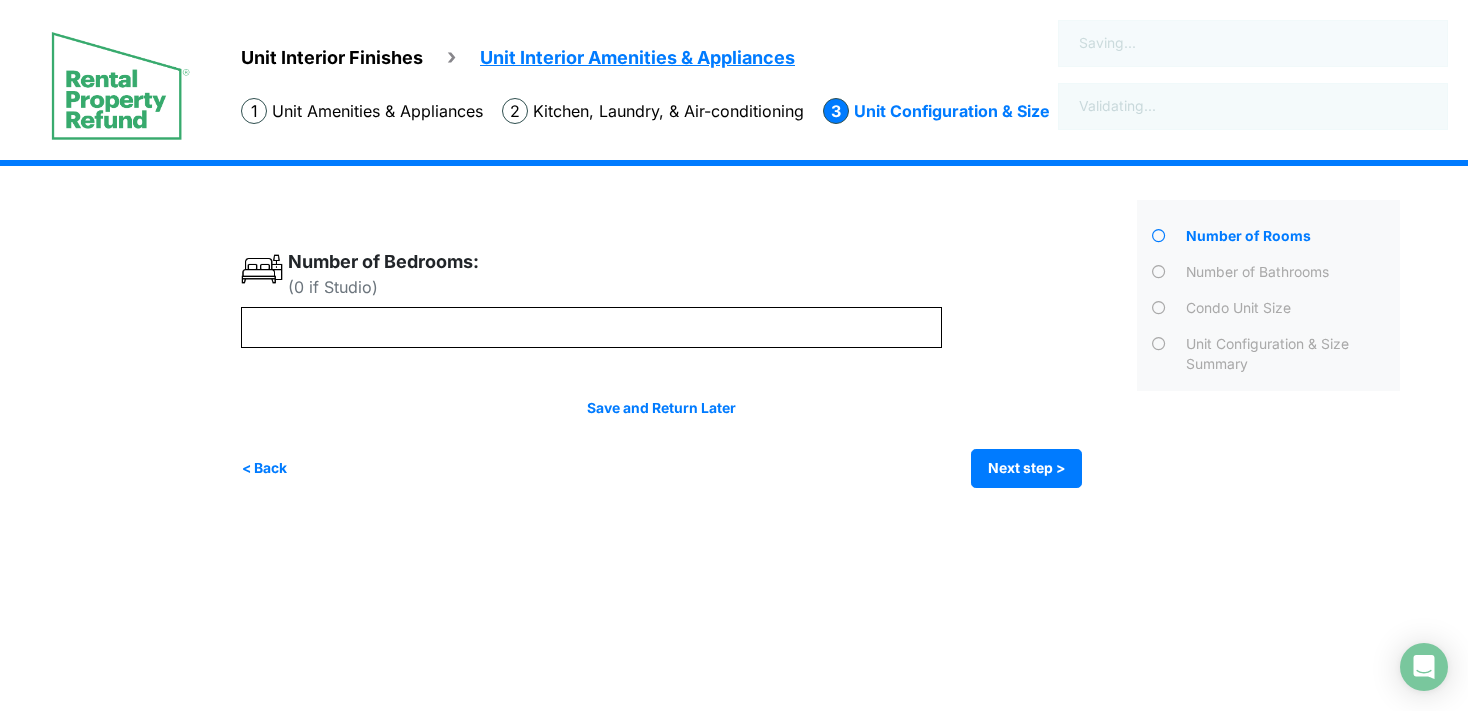scroll, scrollTop: 0, scrollLeft: 0, axis: both 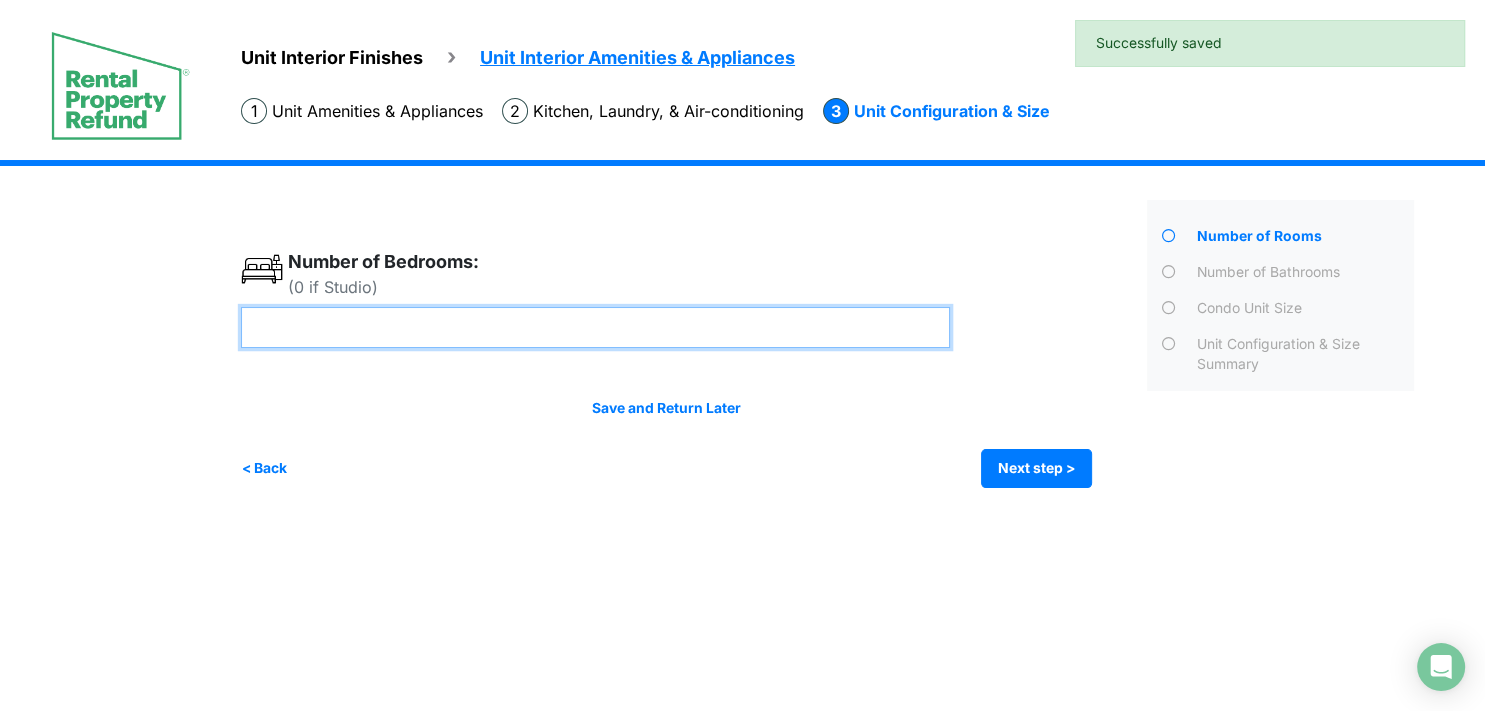 click at bounding box center (595, 327) 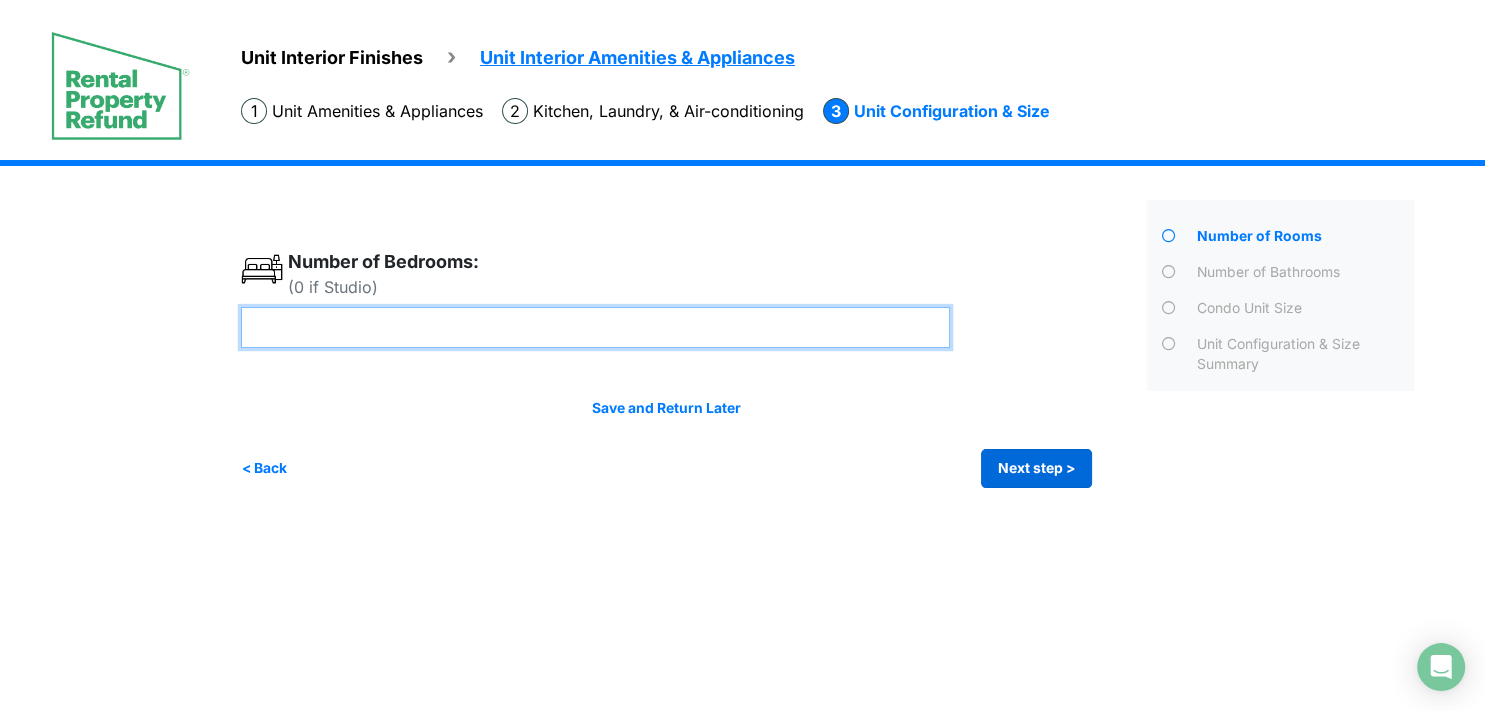 type on "*" 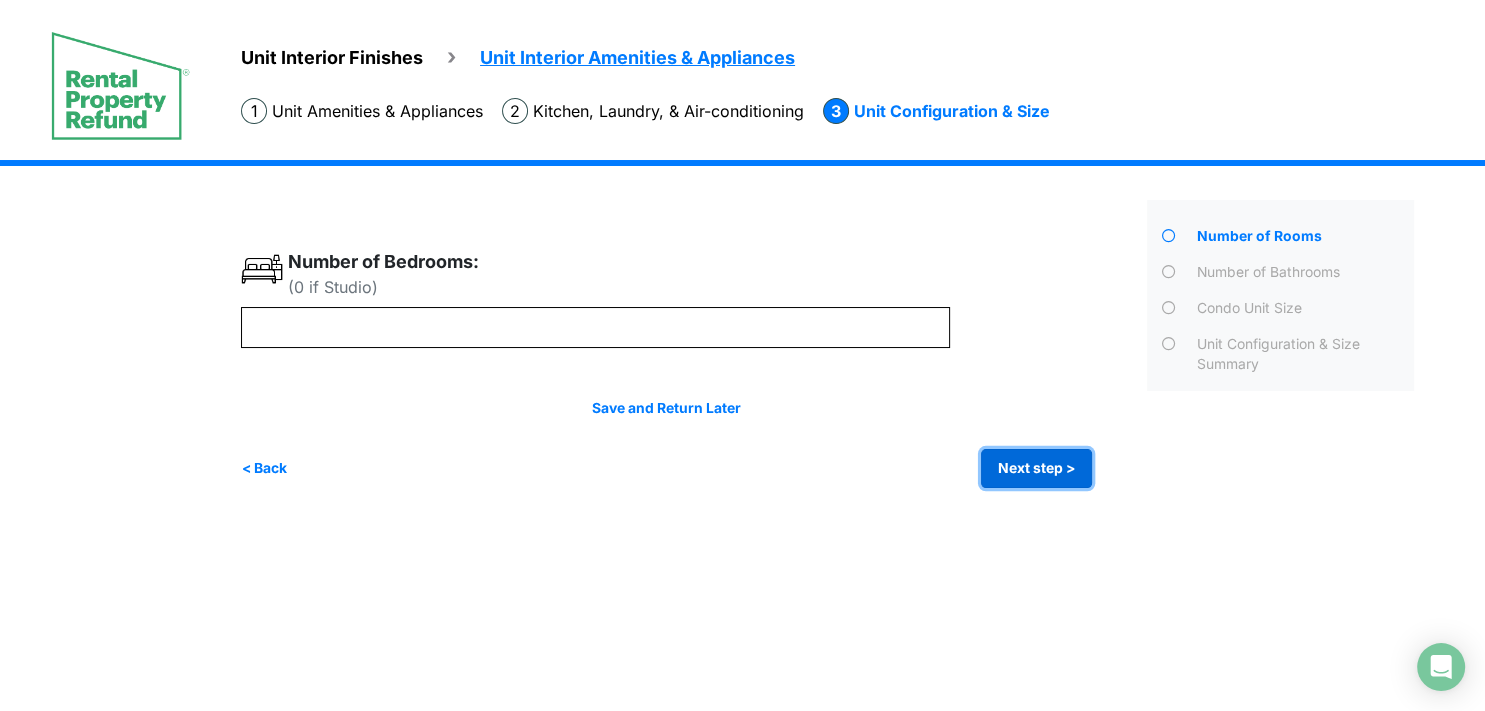 click on "Next step >" at bounding box center (1036, 468) 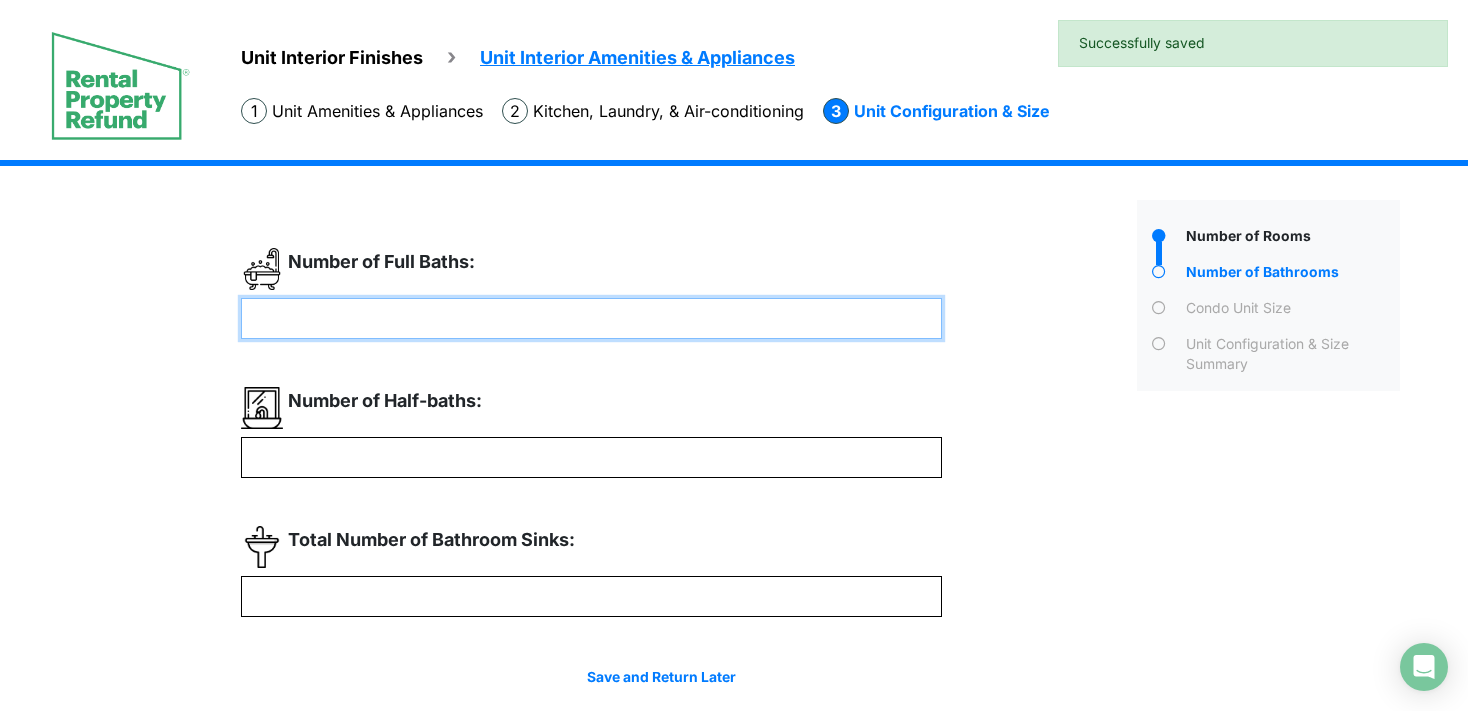 click at bounding box center (591, 318) 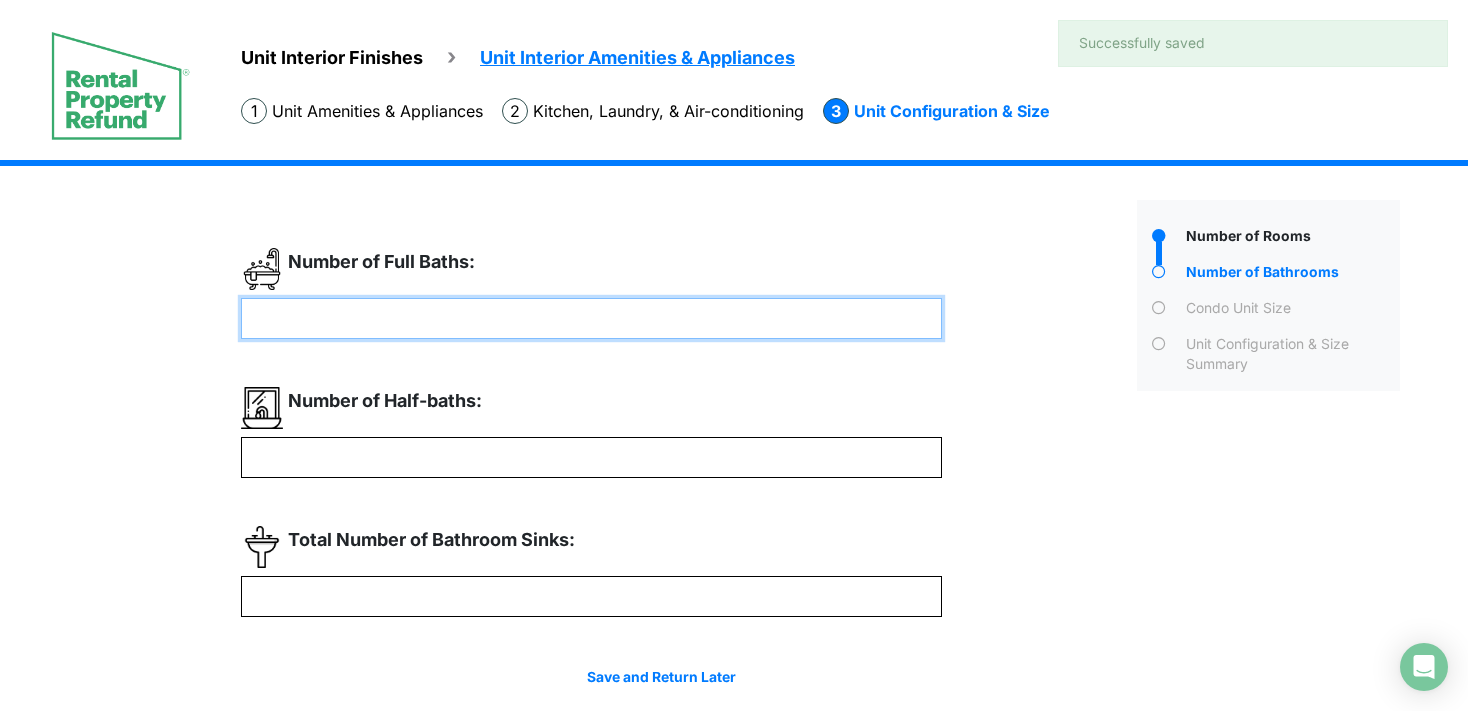 type on "*" 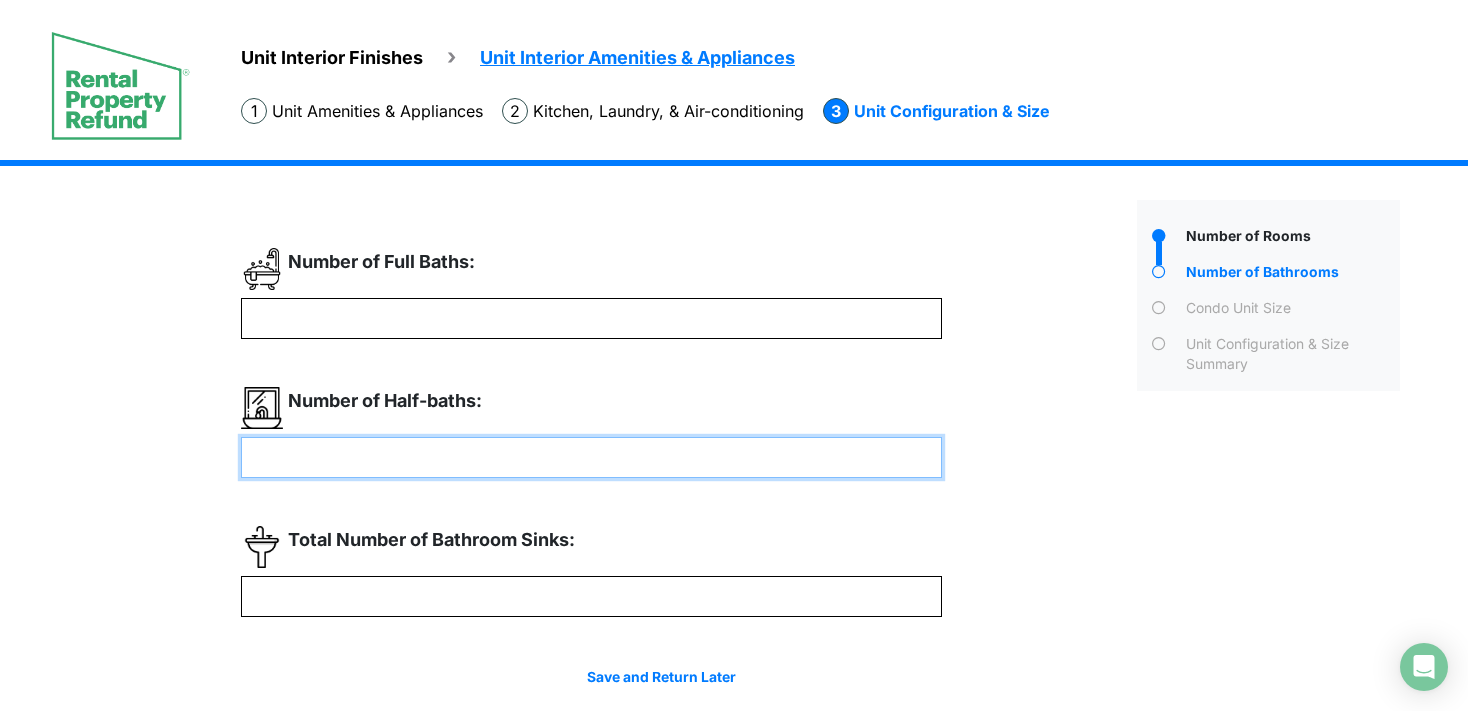 click at bounding box center [591, 457] 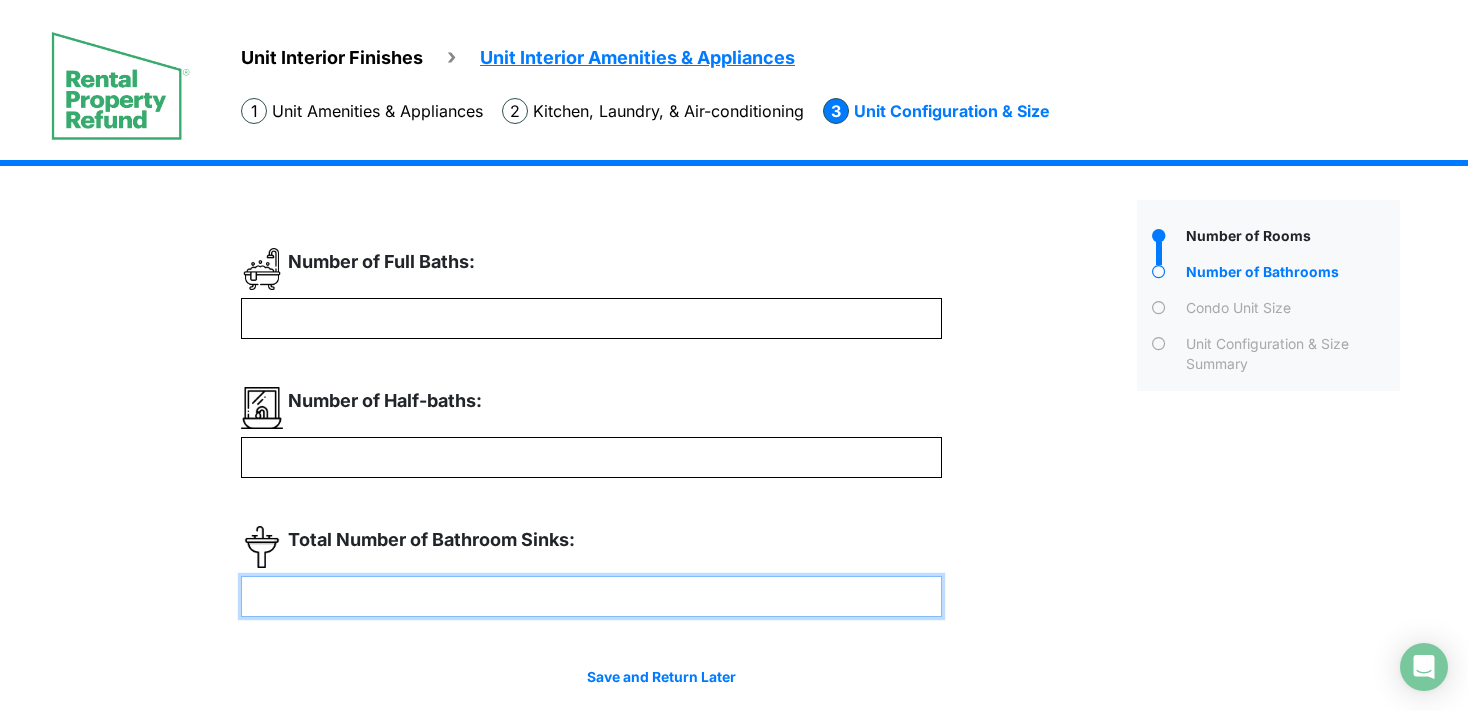click at bounding box center (591, 596) 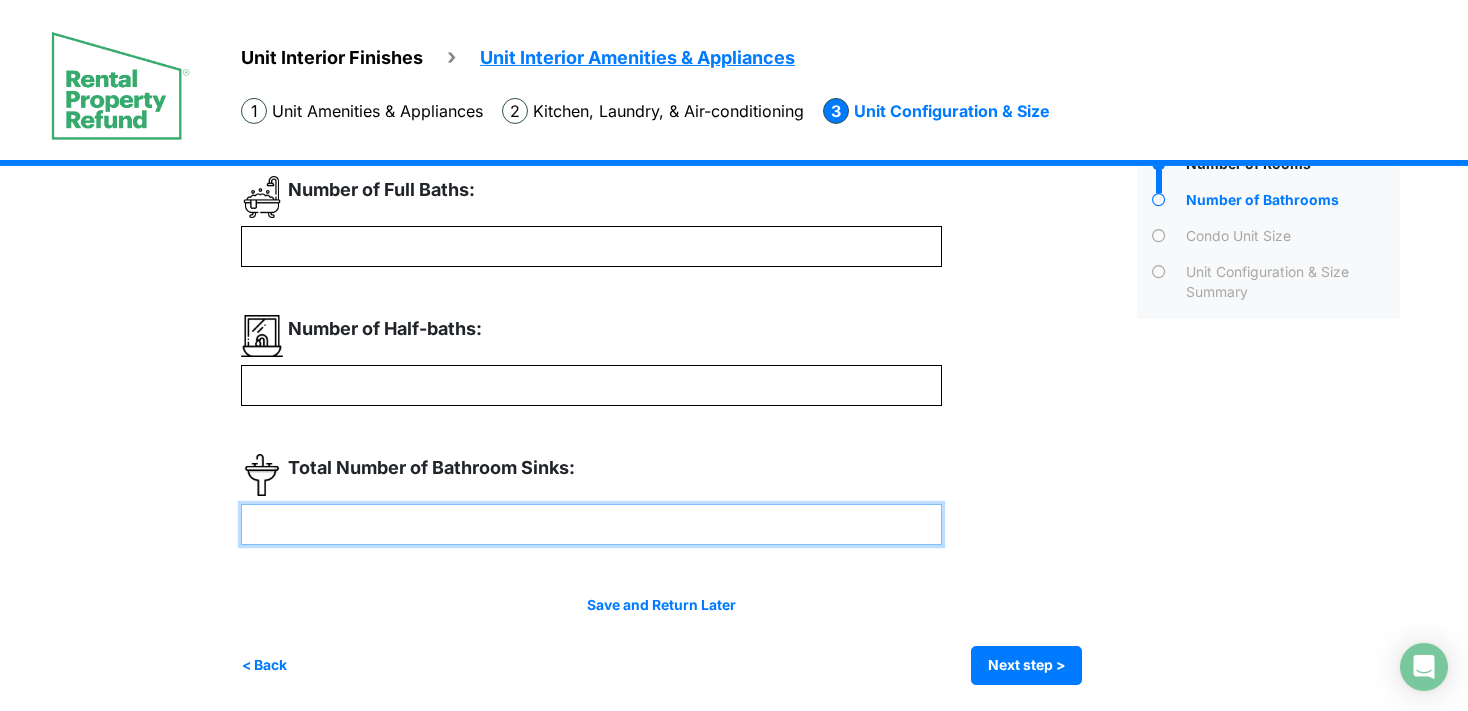 scroll, scrollTop: 75, scrollLeft: 0, axis: vertical 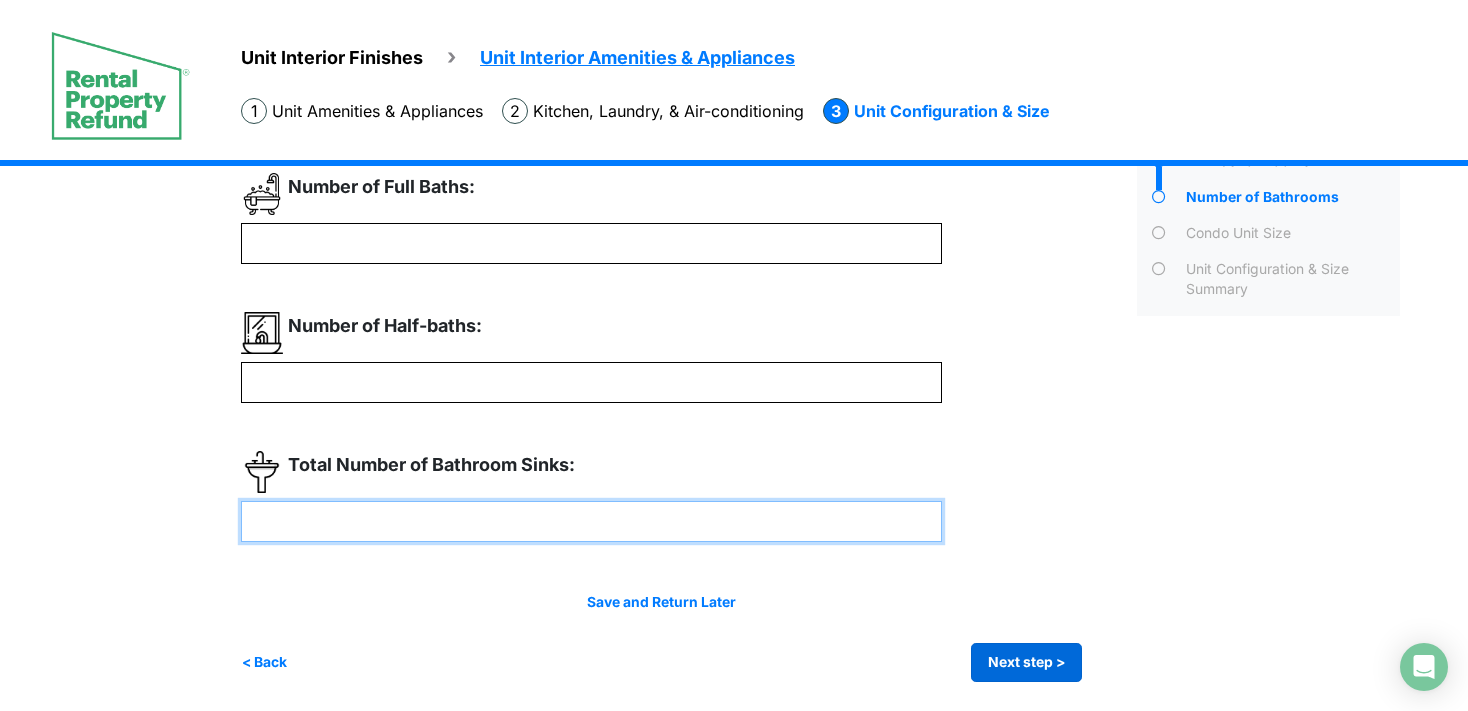 type on "*" 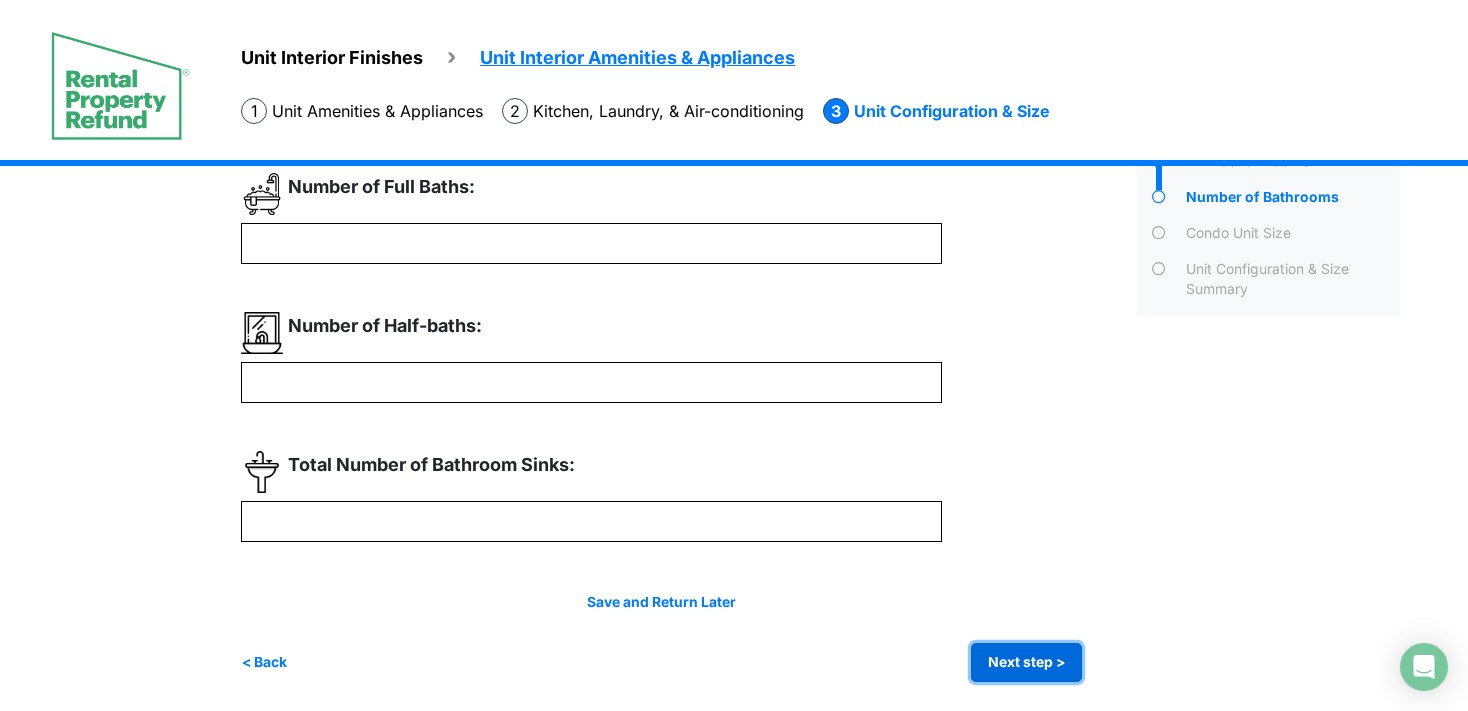 click on "Next step >" at bounding box center (1026, 662) 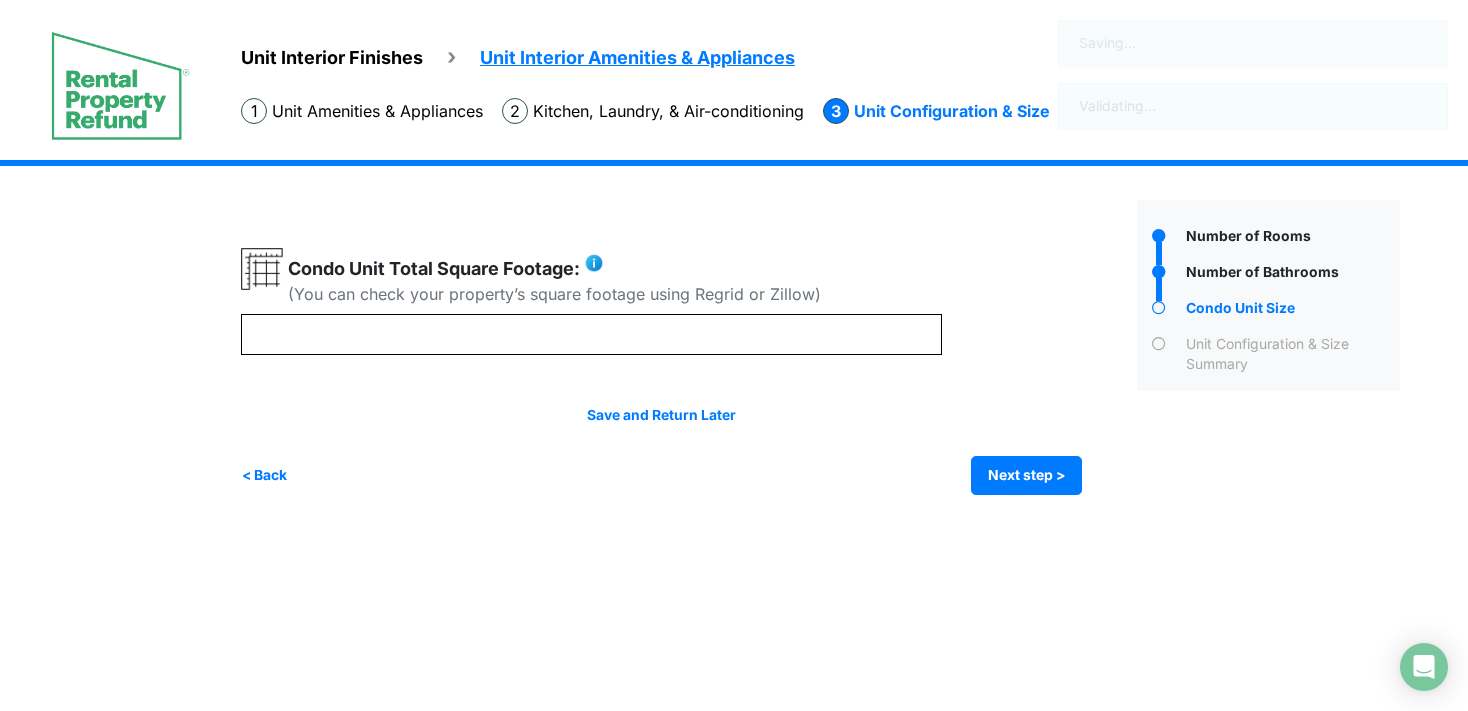 scroll, scrollTop: 0, scrollLeft: 0, axis: both 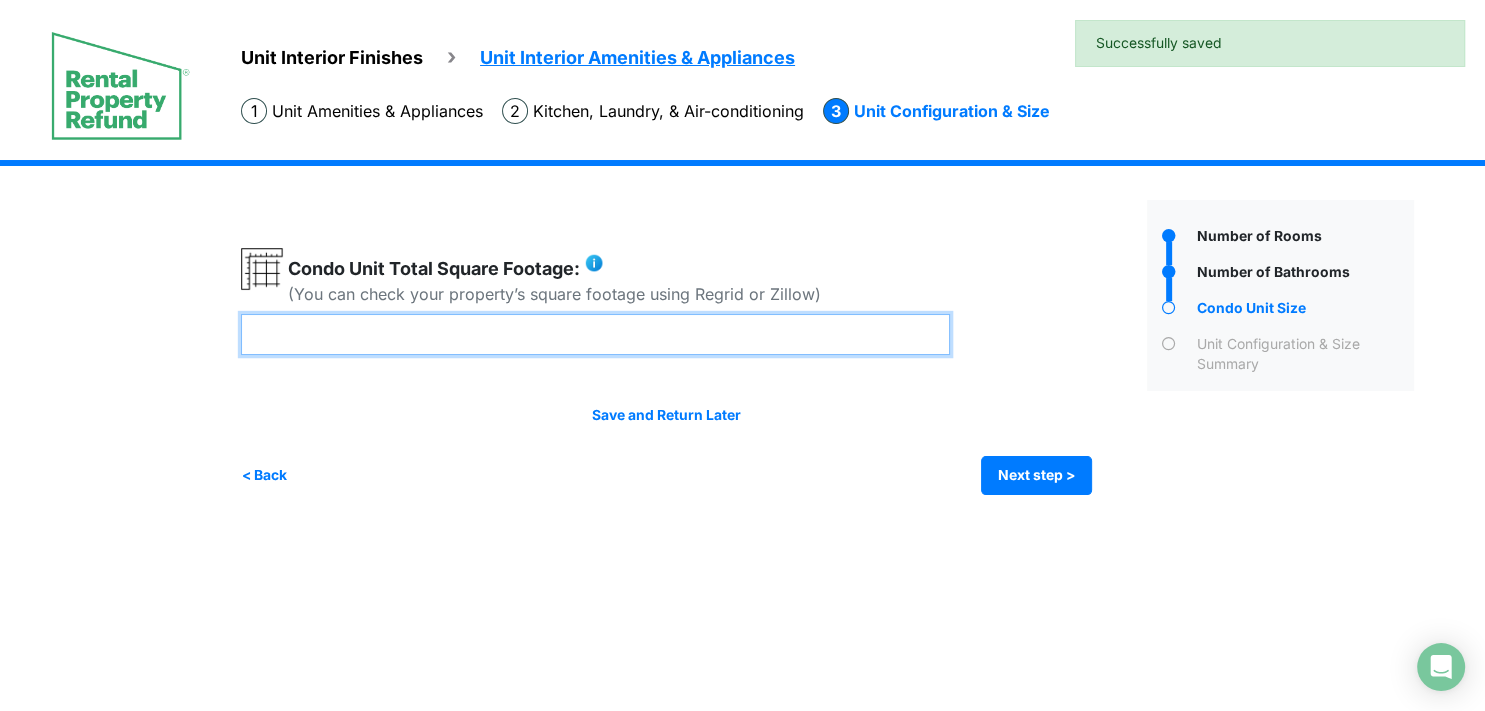 click at bounding box center (595, 334) 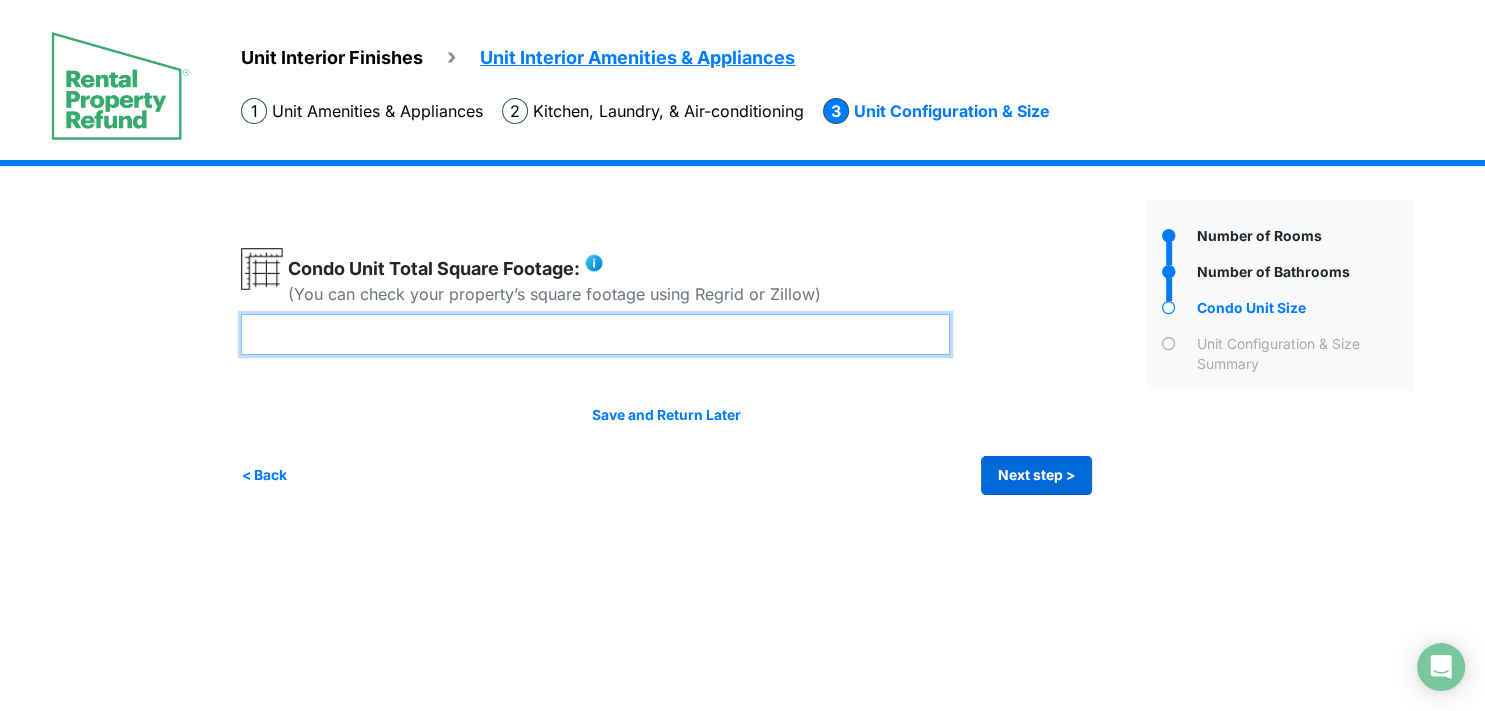 type on "****" 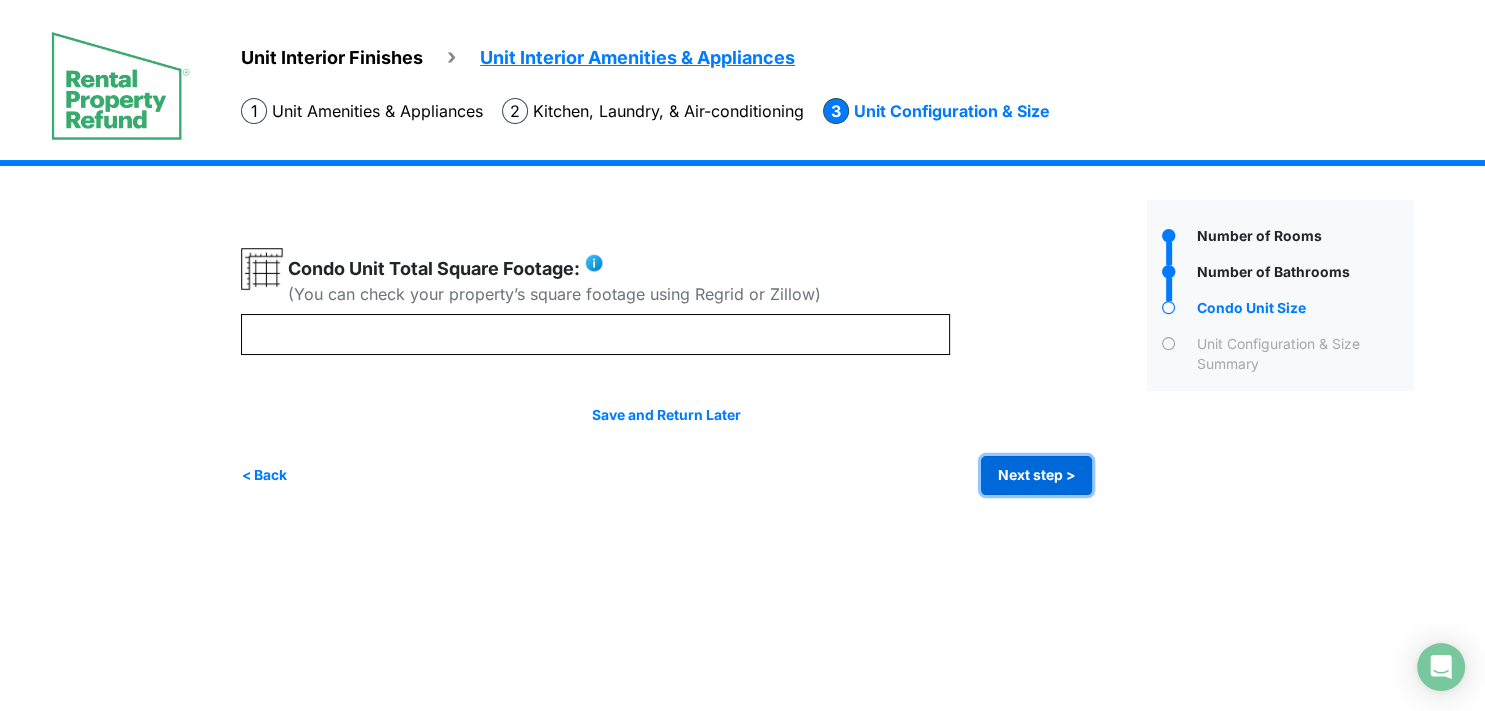 type on "****" 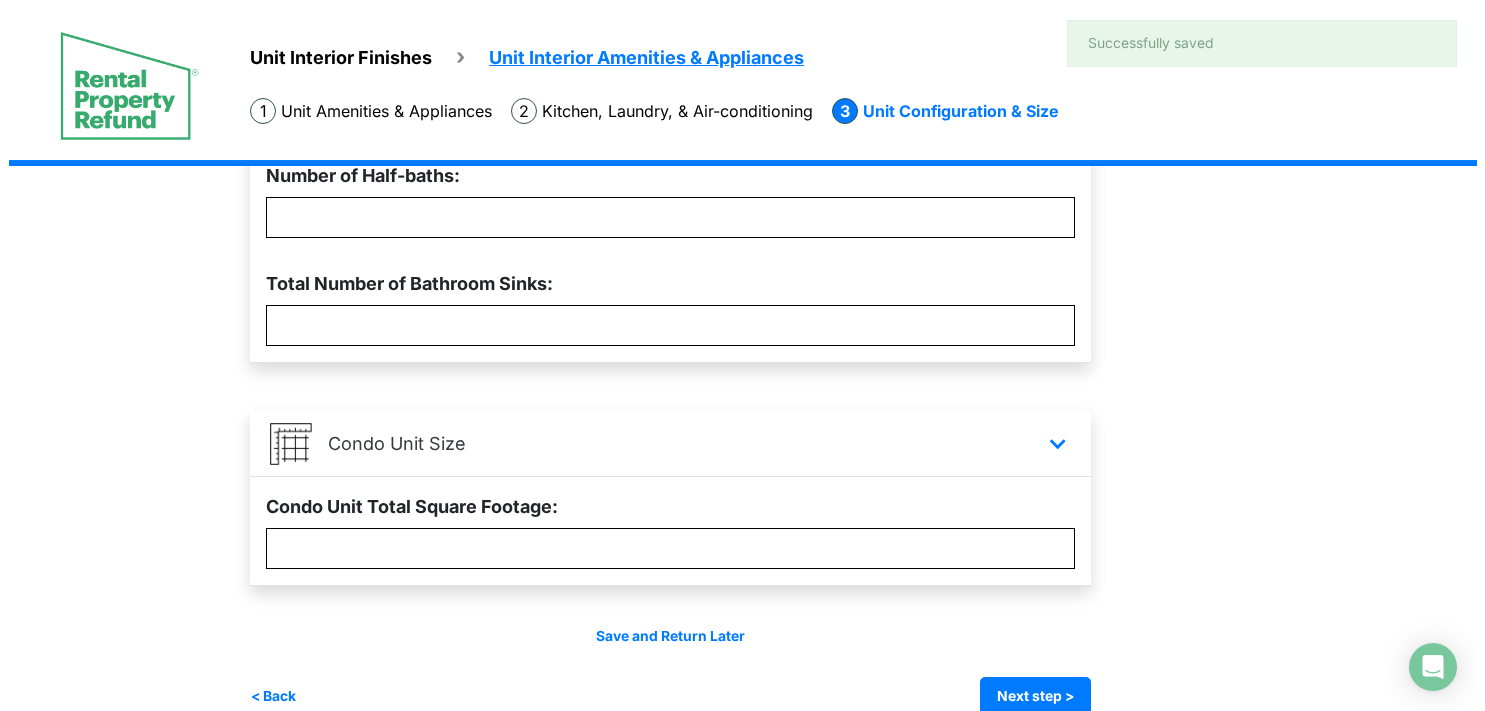 scroll, scrollTop: 592, scrollLeft: 0, axis: vertical 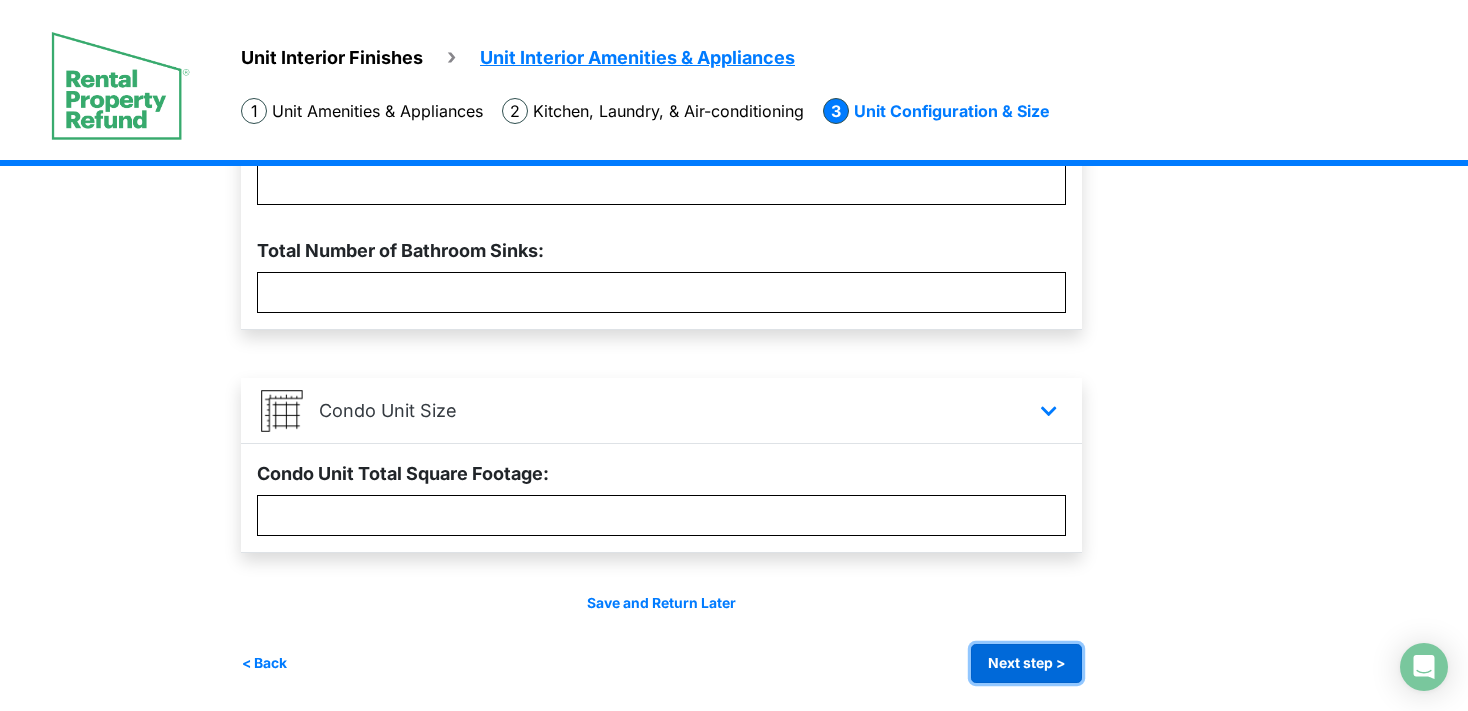 click on "Next step >" at bounding box center [1026, 663] 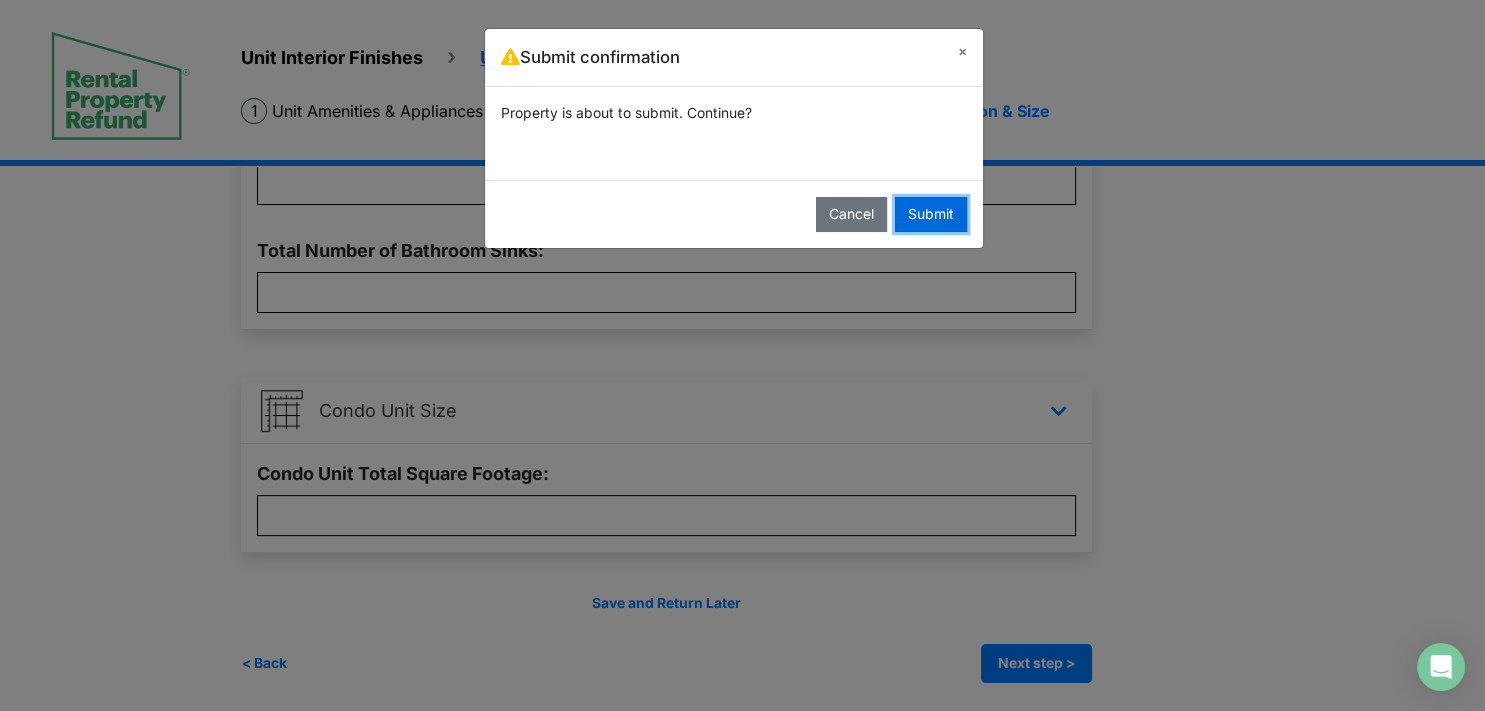 click on "Submit" at bounding box center [931, 214] 